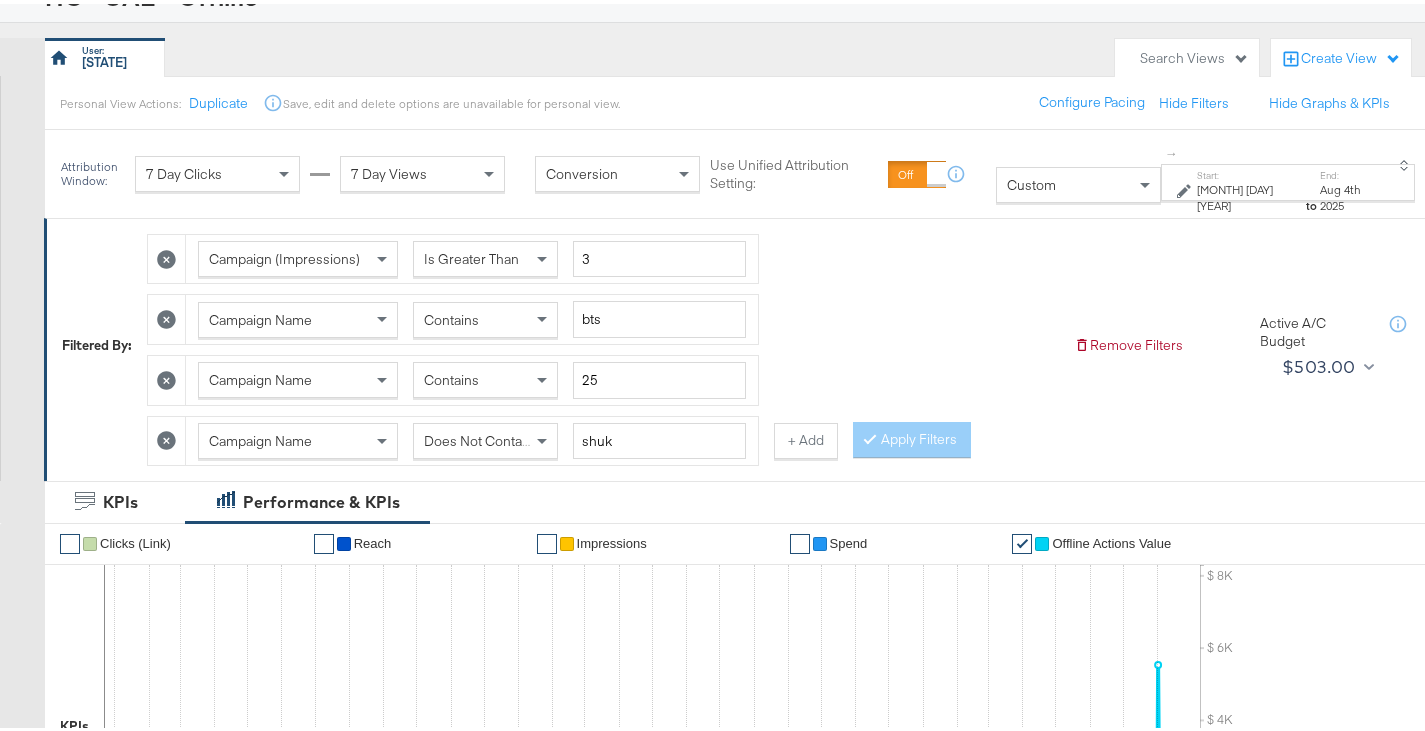 scroll, scrollTop: 152, scrollLeft: 0, axis: vertical 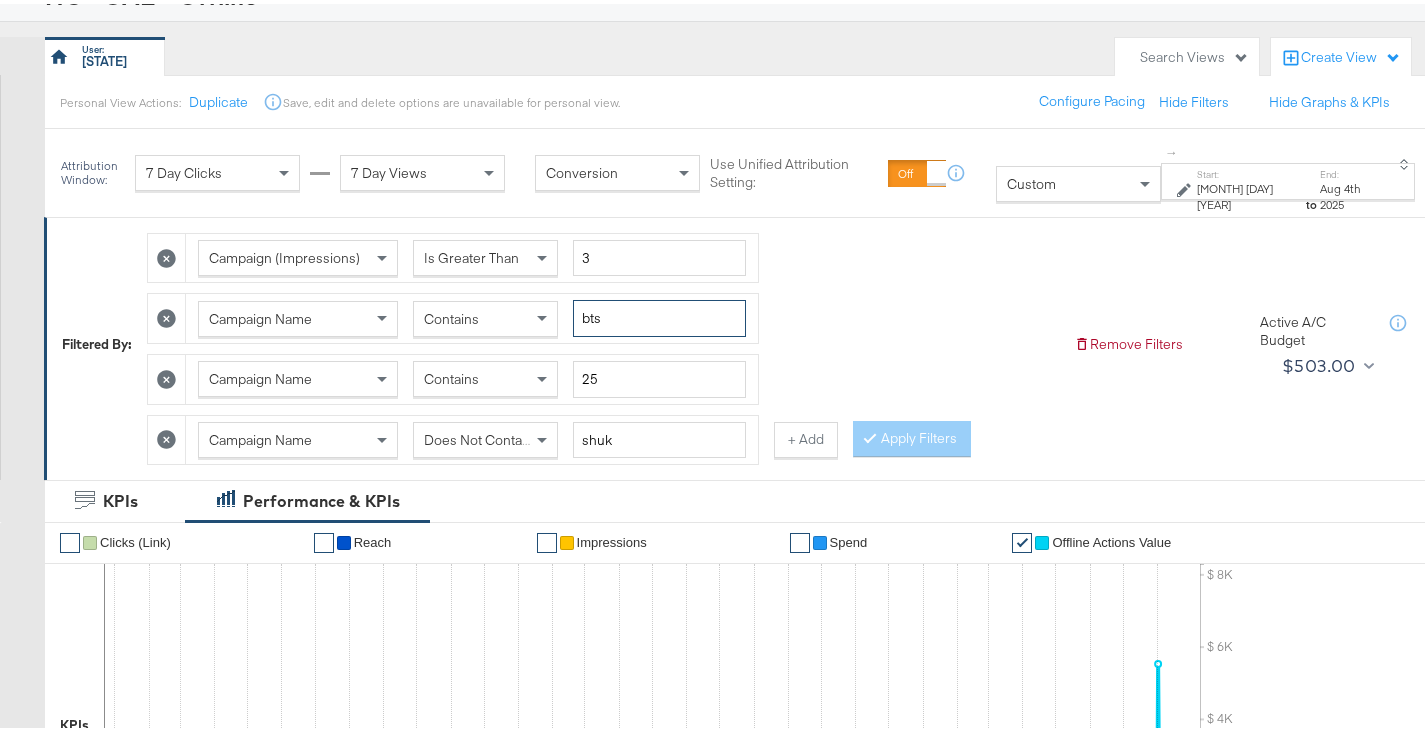 click on "bts" at bounding box center (659, 314) 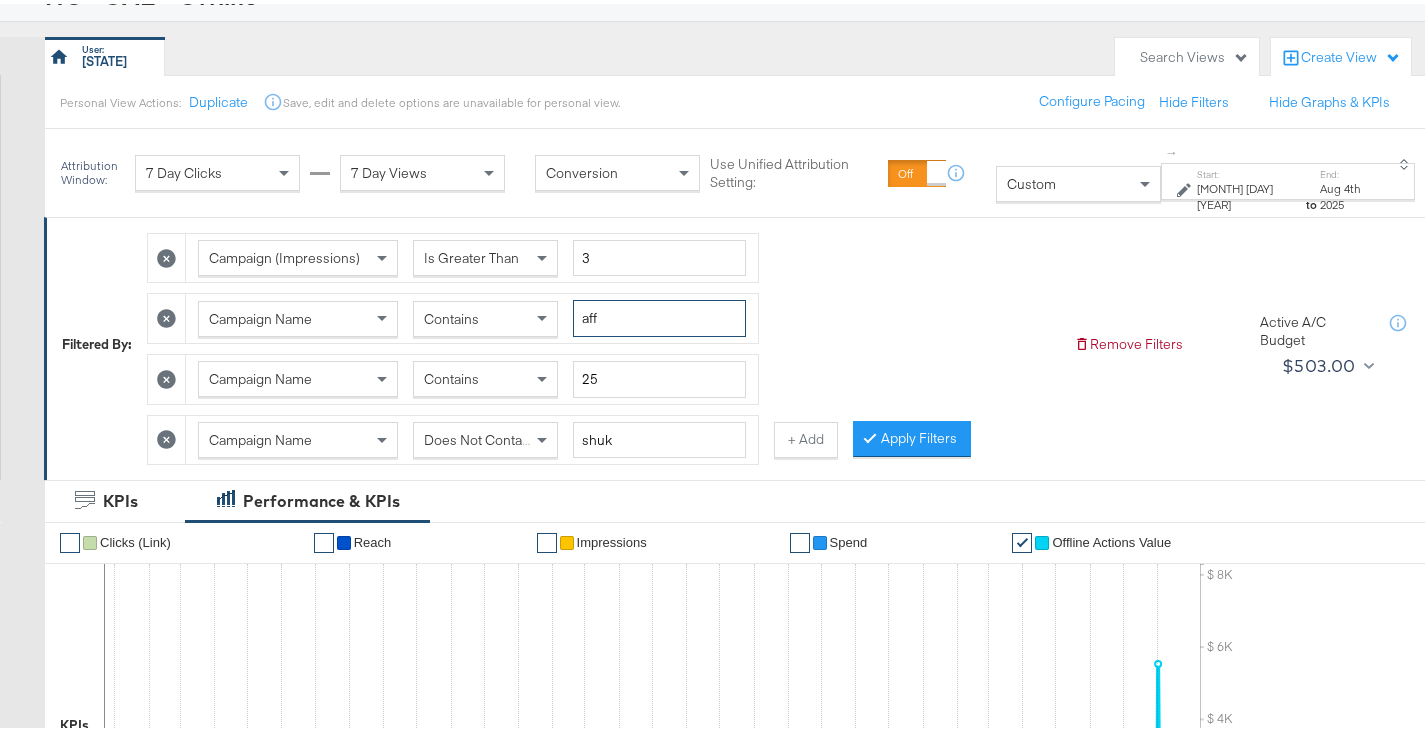 type on "aff" 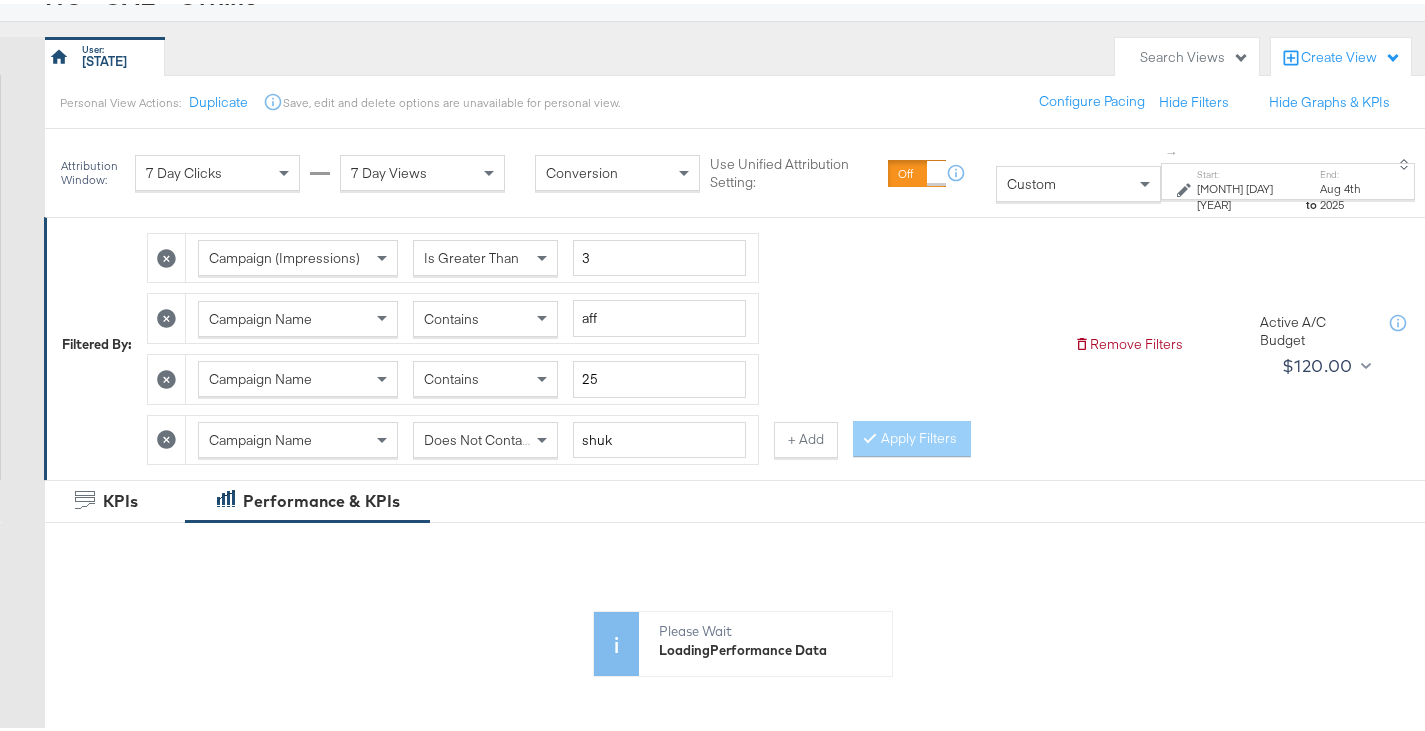 click on "Aug 4th 2025" at bounding box center (1352, 192) 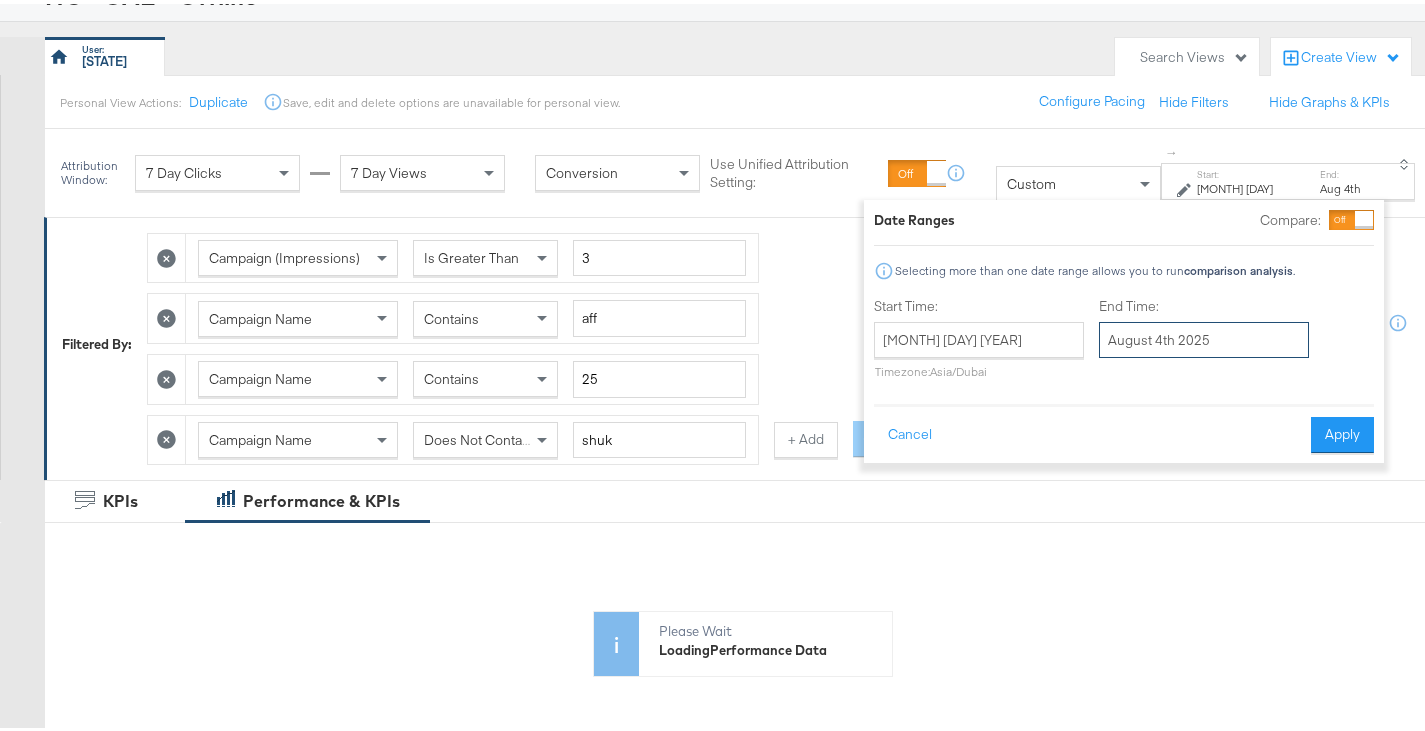 click on "August 4th 2025" at bounding box center (1204, 336) 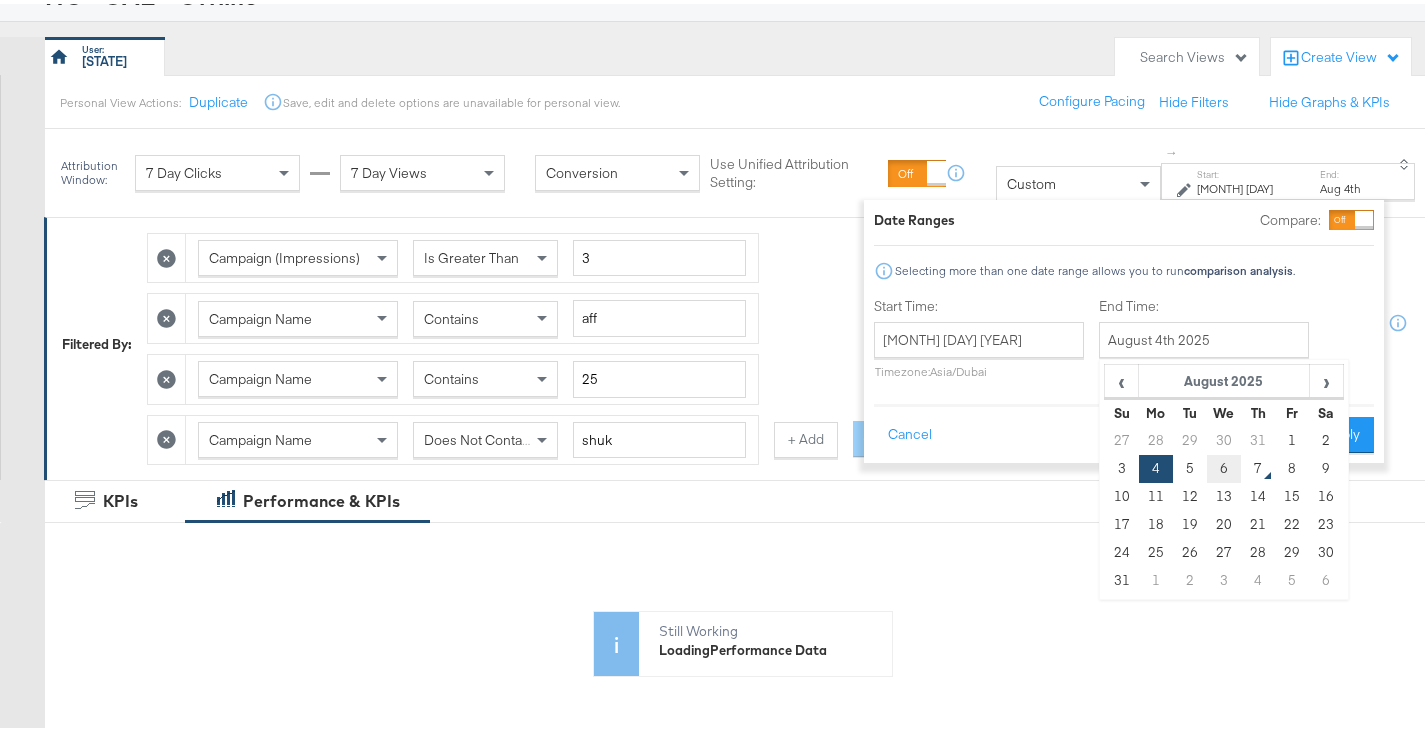 click on "6" at bounding box center (1224, 465) 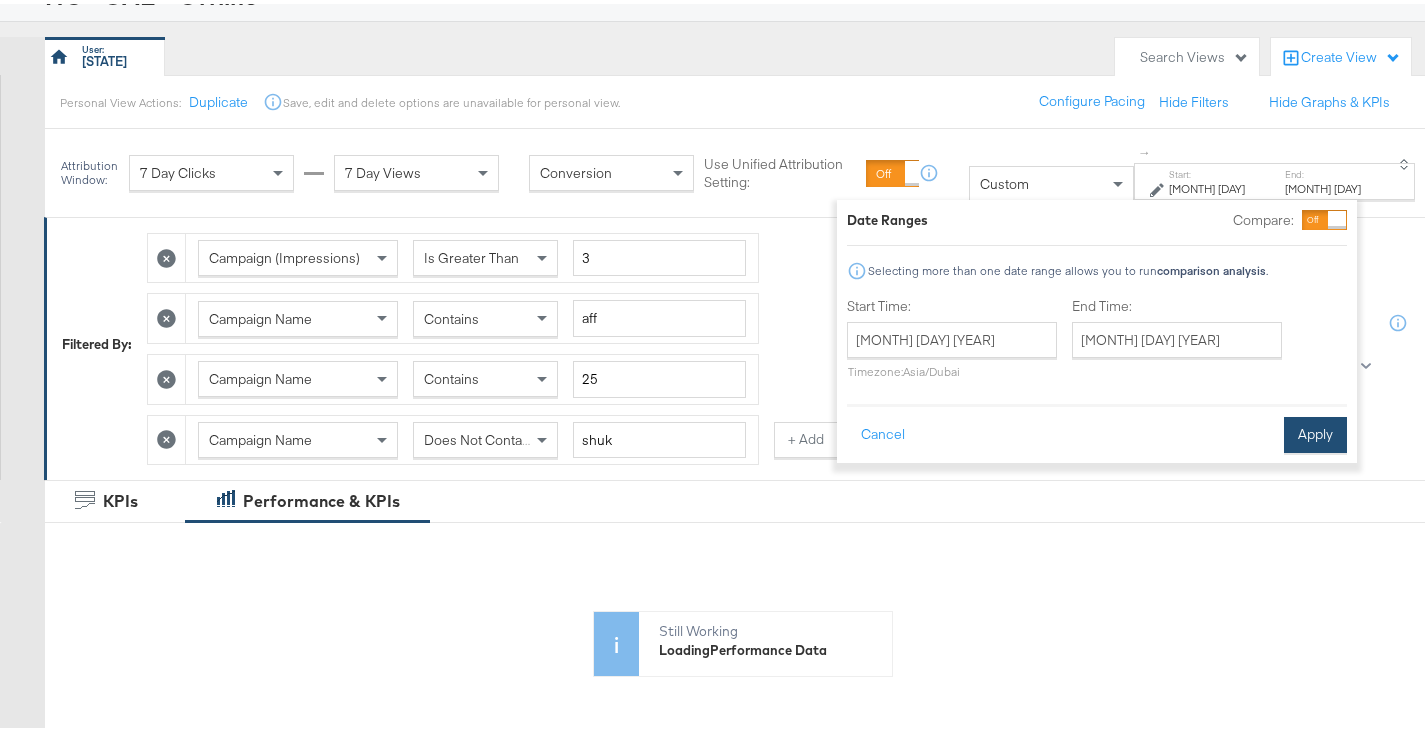 click on "Apply" at bounding box center [1315, 431] 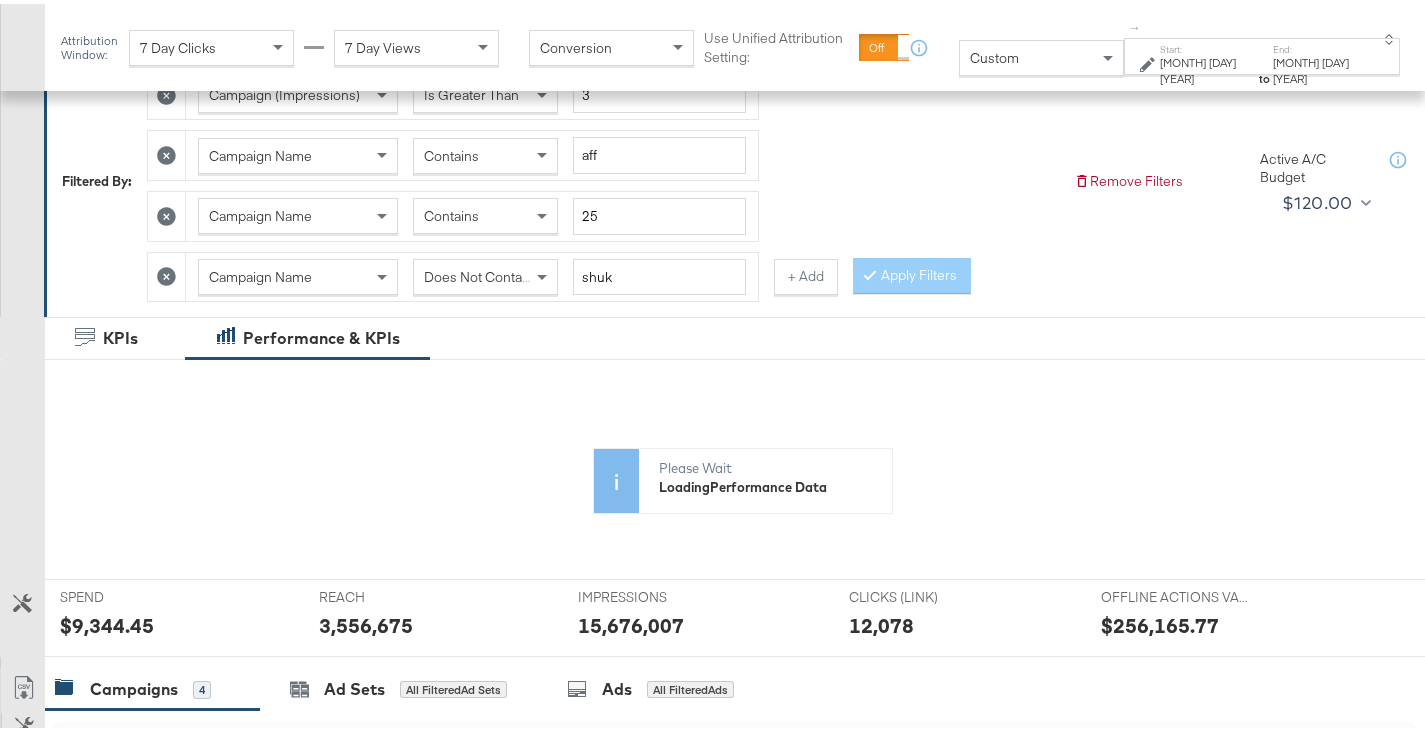 scroll, scrollTop: 314, scrollLeft: 0, axis: vertical 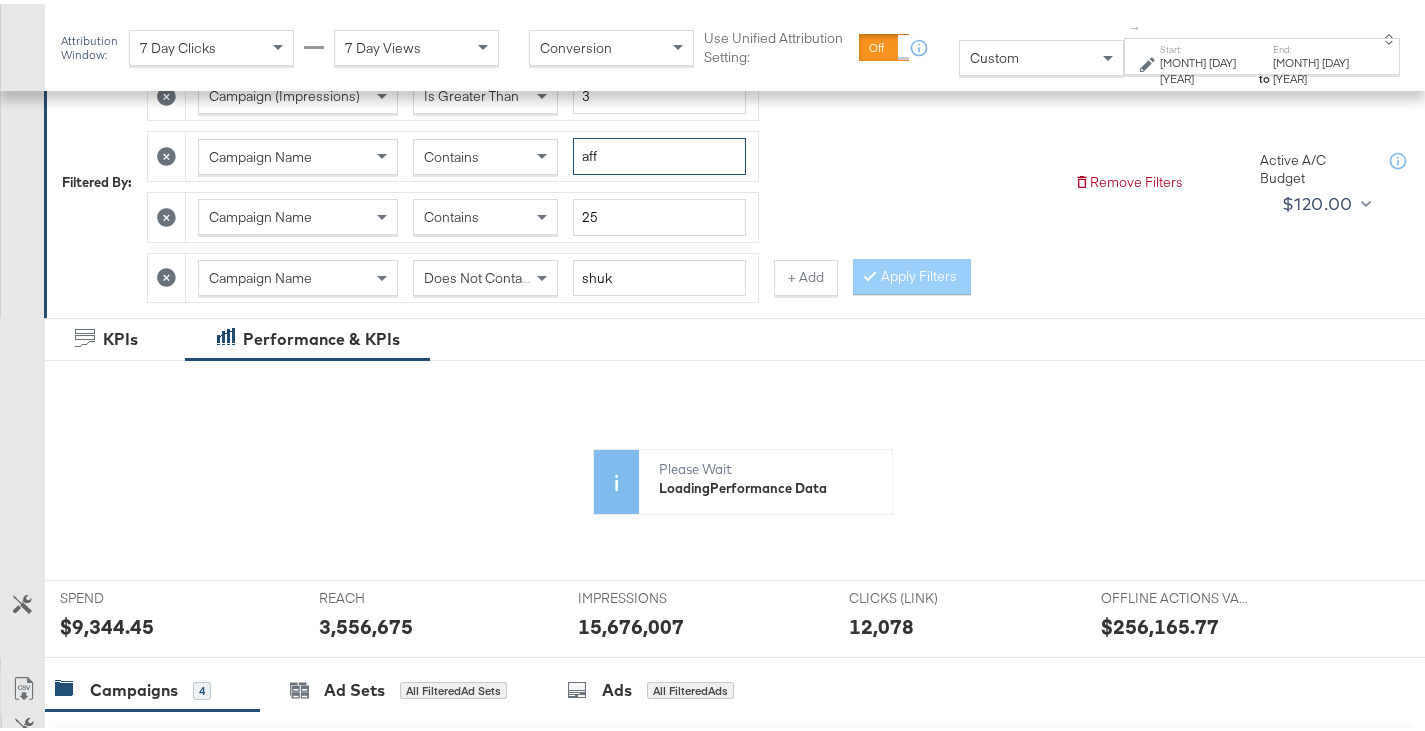 click on "aff" at bounding box center (659, 152) 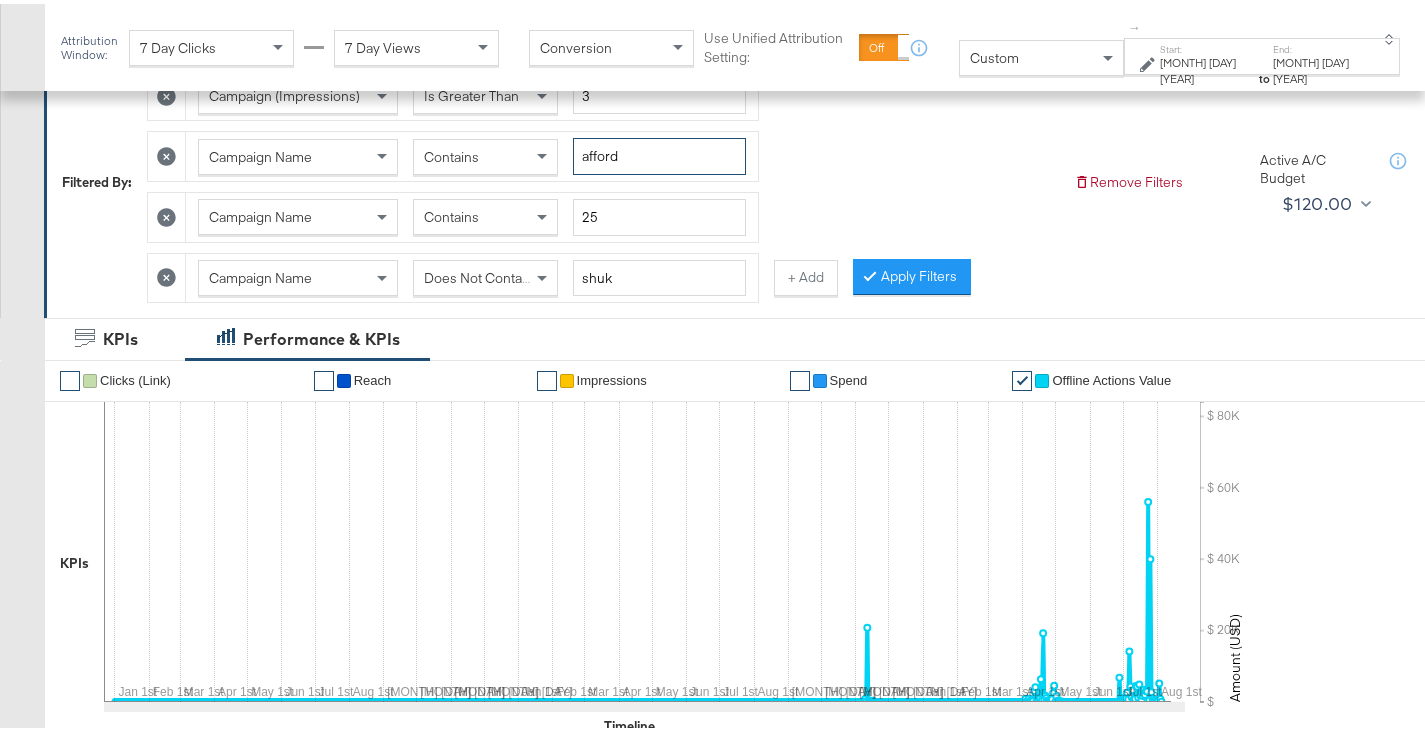type on "afford" 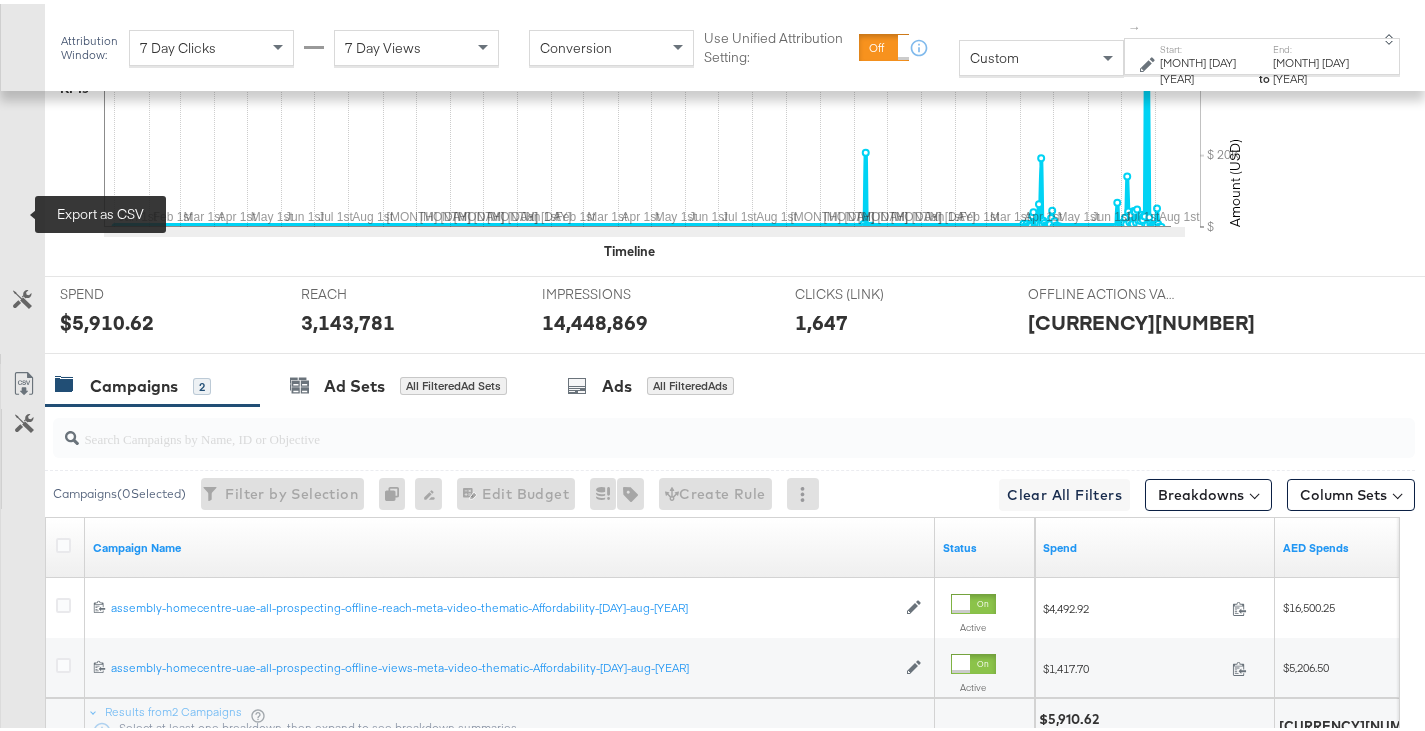 scroll, scrollTop: 959, scrollLeft: 0, axis: vertical 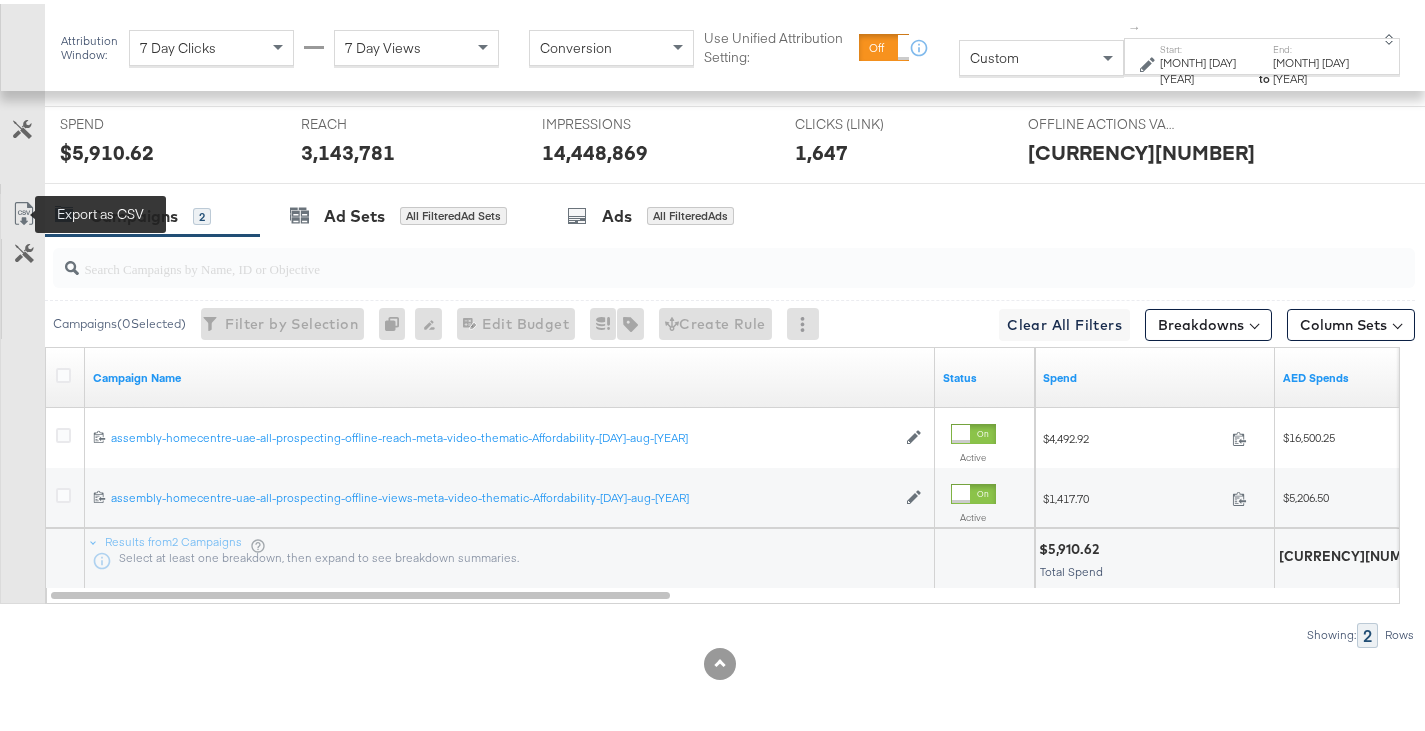 click 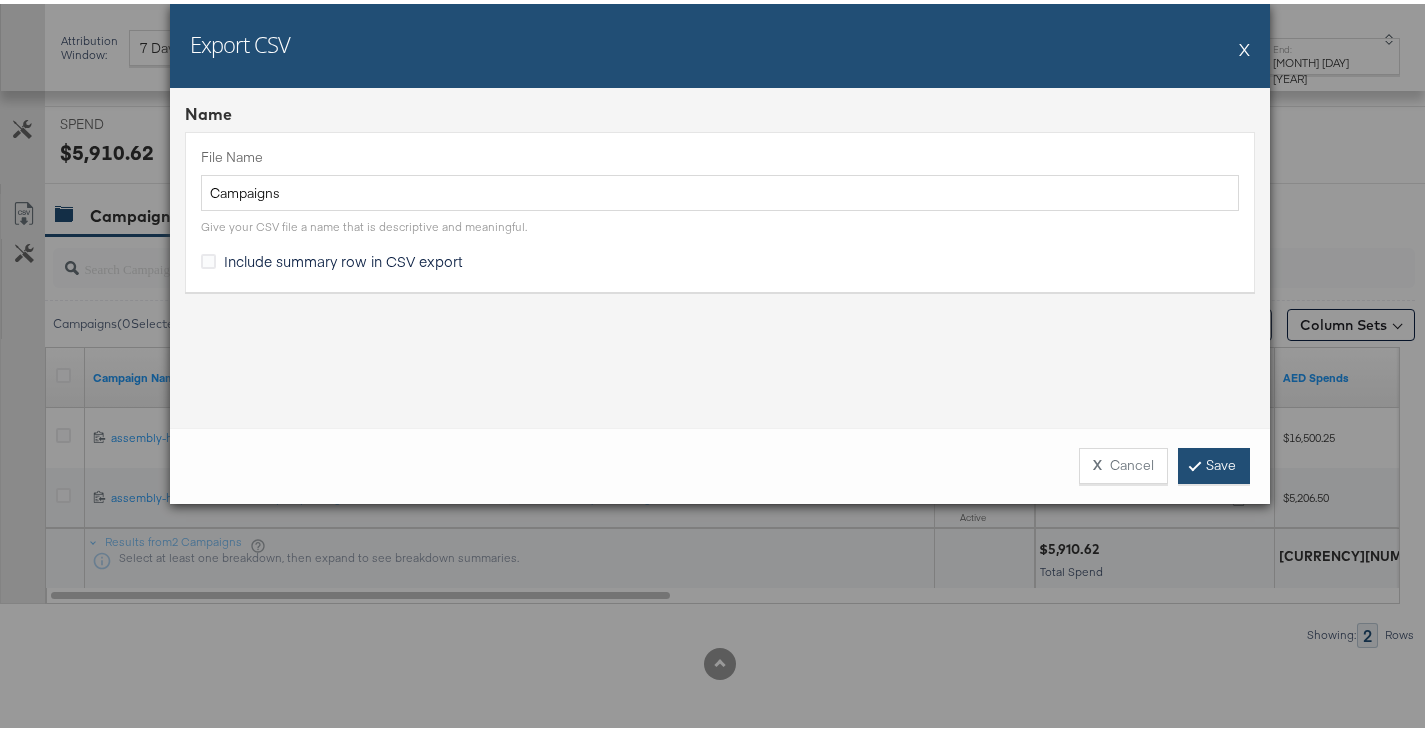 click on "Save" at bounding box center (1214, 462) 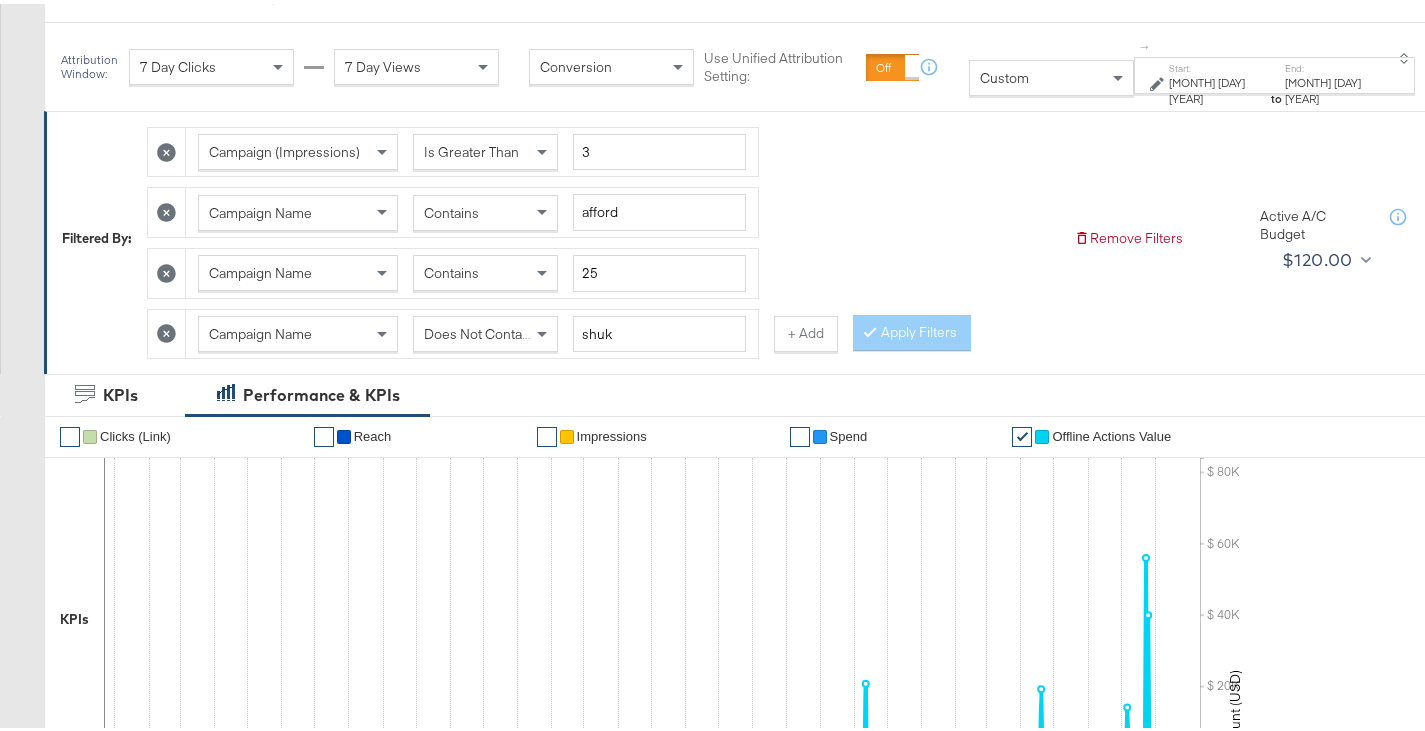 scroll, scrollTop: 0, scrollLeft: 0, axis: both 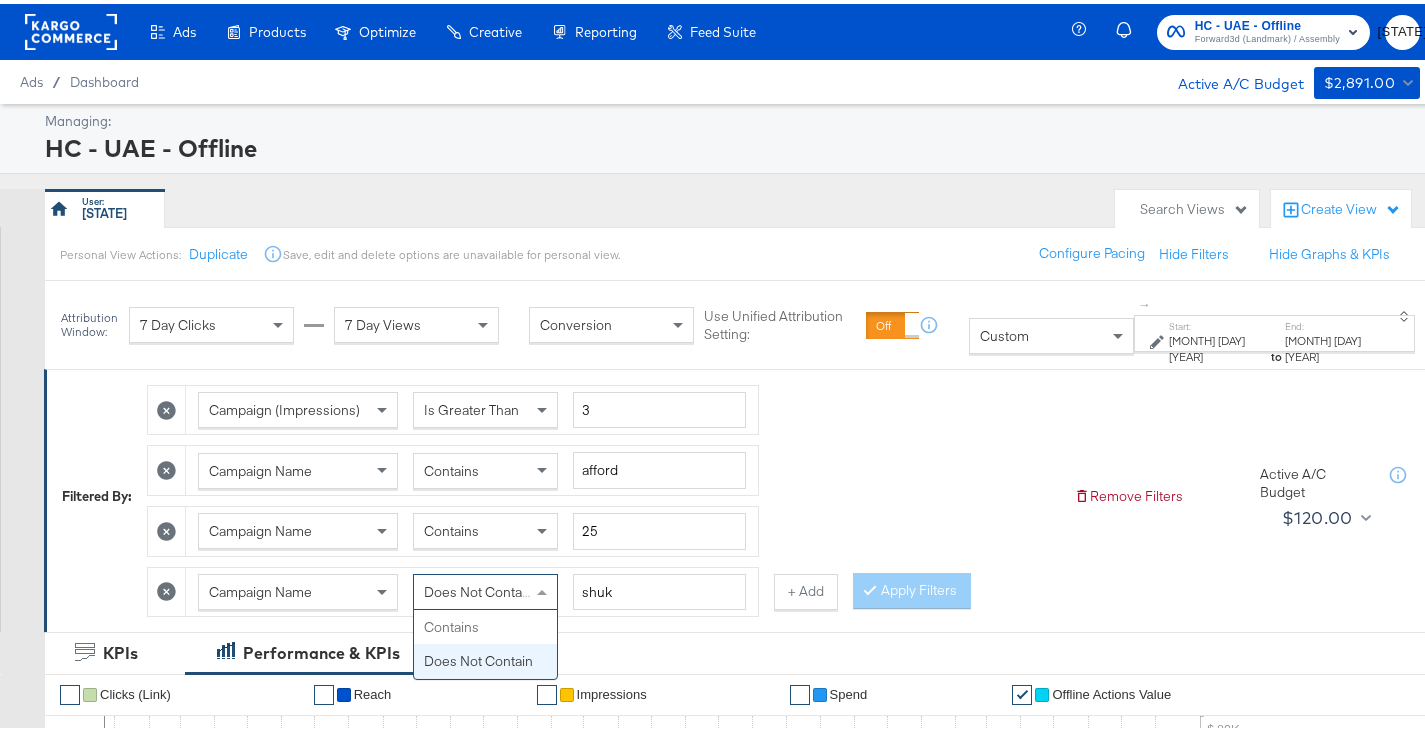 click on "Does Not Contain" at bounding box center [478, 588] 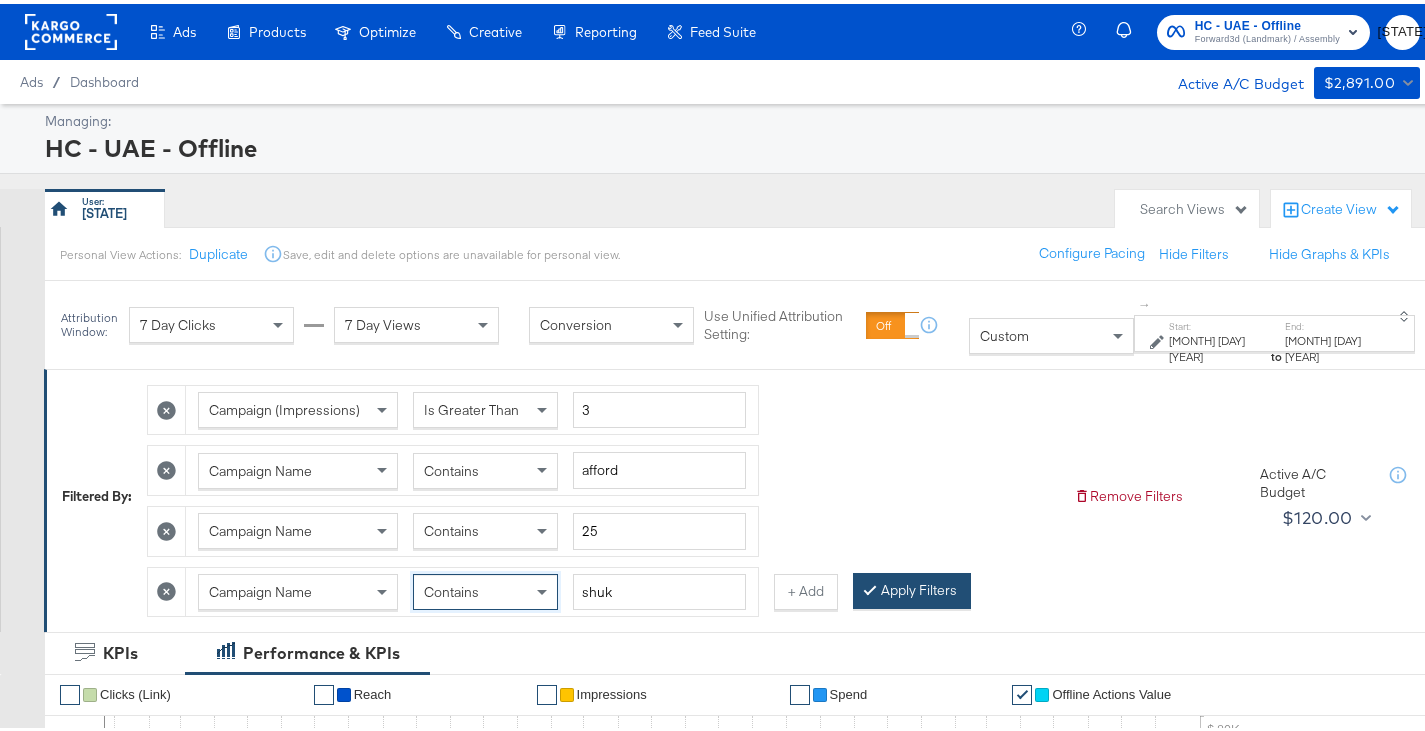 click on "Apply Filters" at bounding box center (912, 587) 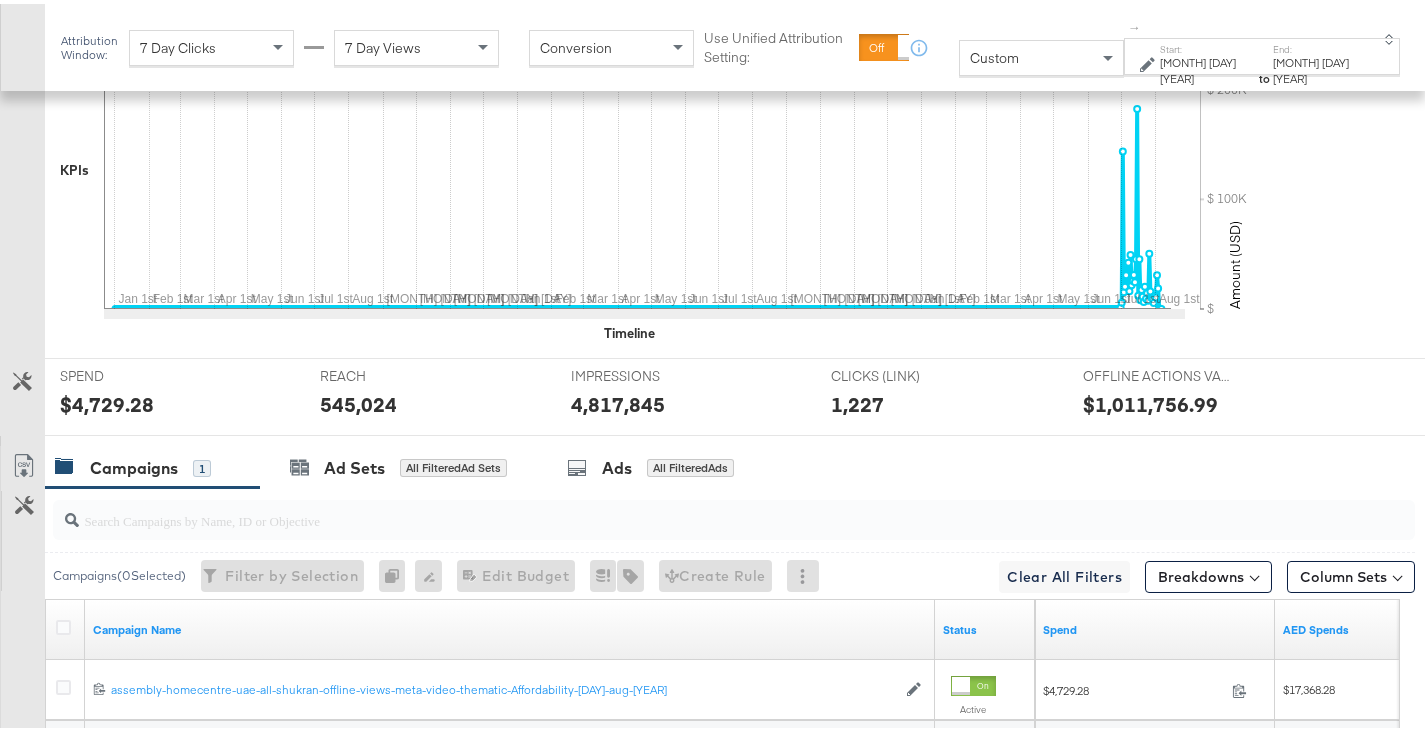 scroll, scrollTop: 886, scrollLeft: 0, axis: vertical 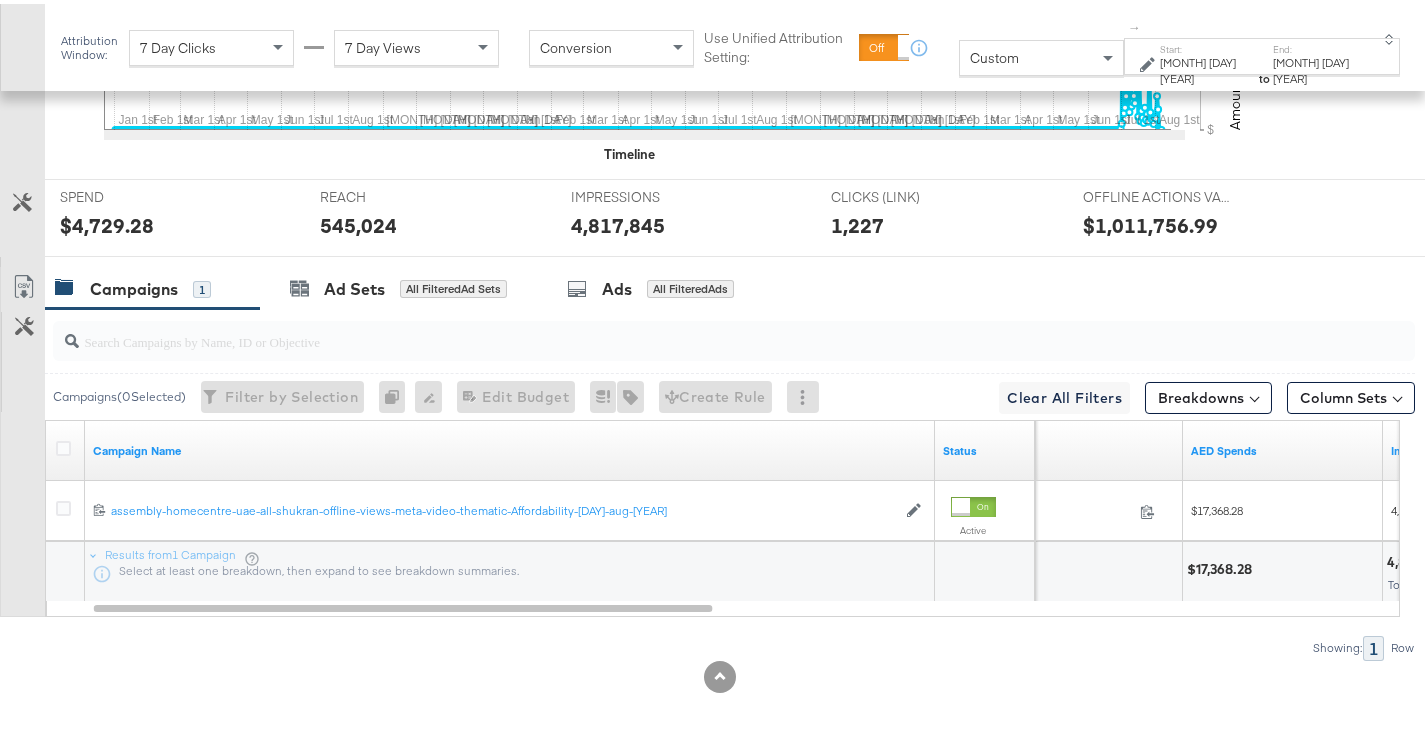 click on "$17,368.28" at bounding box center (1222, 565) 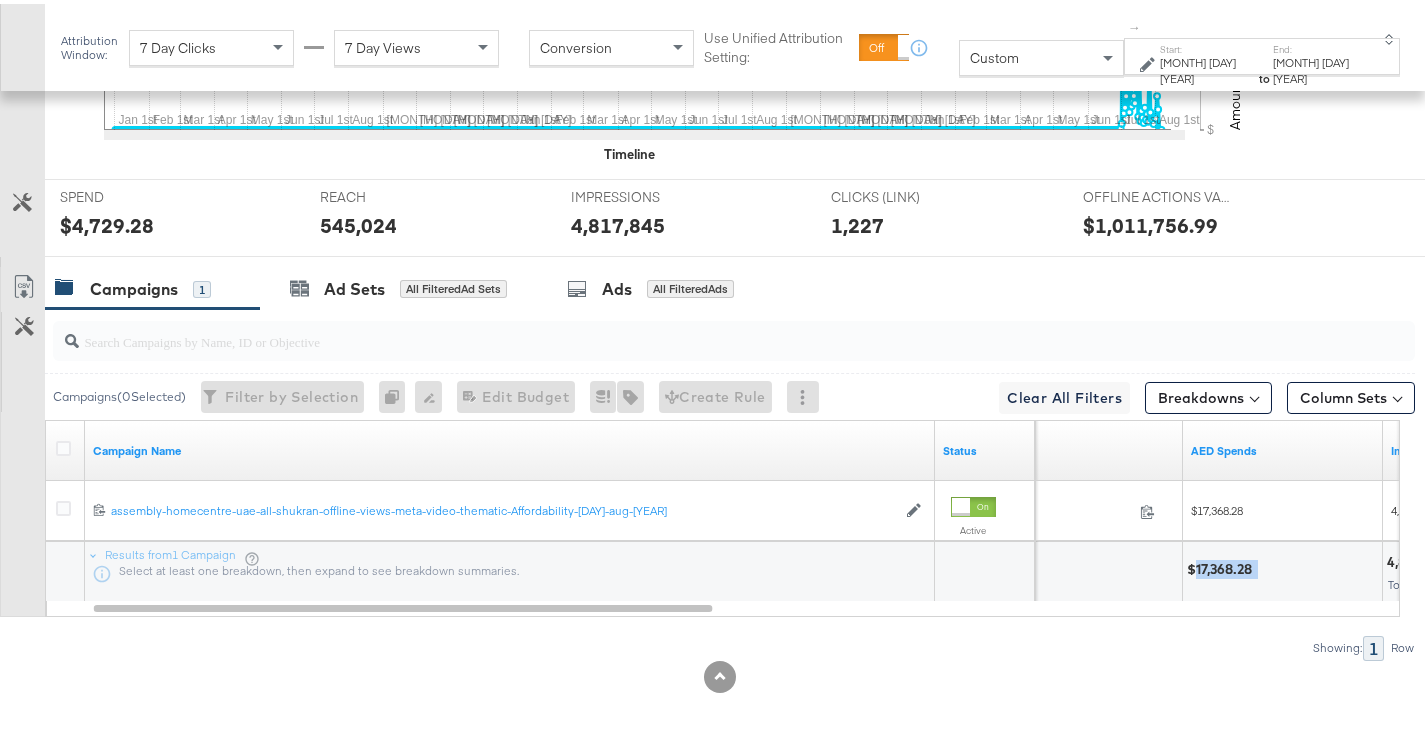 click on "$17,368.28" at bounding box center (1222, 565) 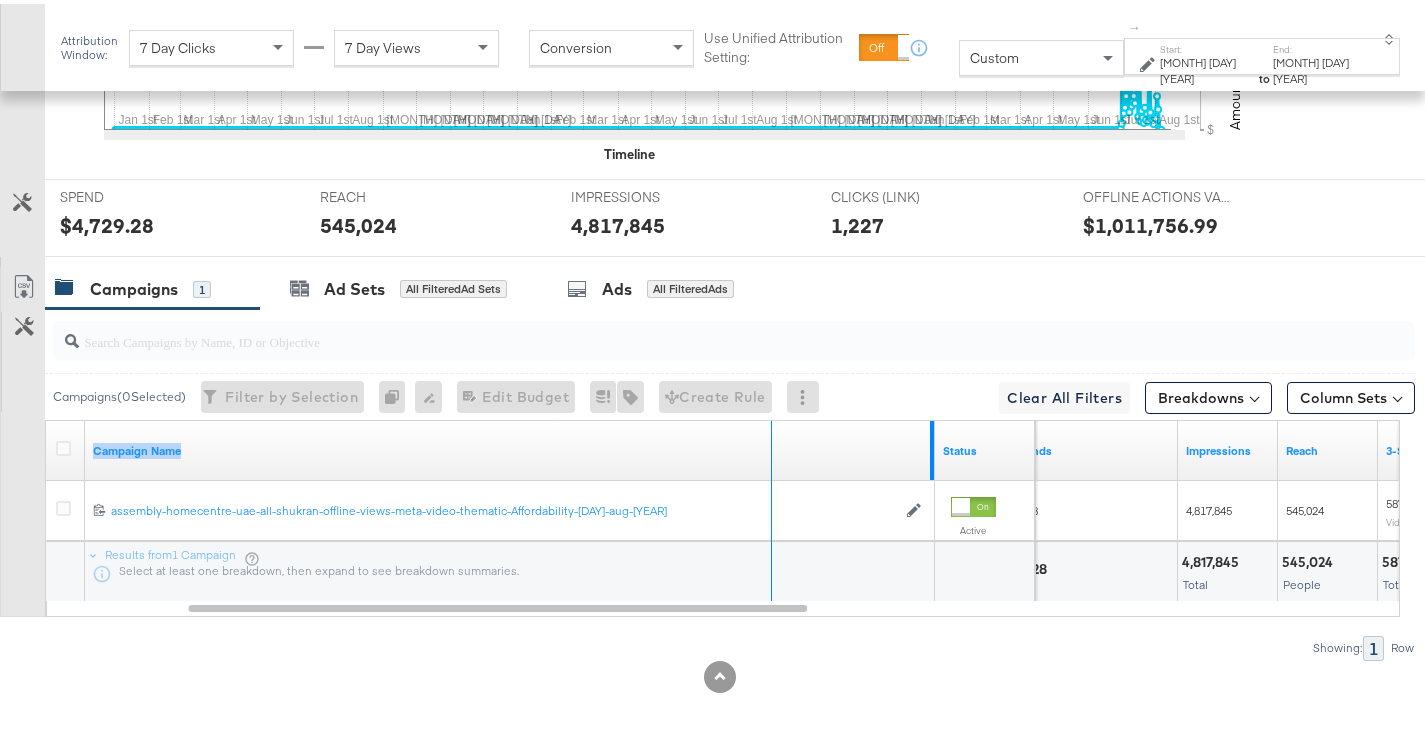 drag, startPoint x: 931, startPoint y: 447, endPoint x: 687, endPoint y: 473, distance: 245.38133 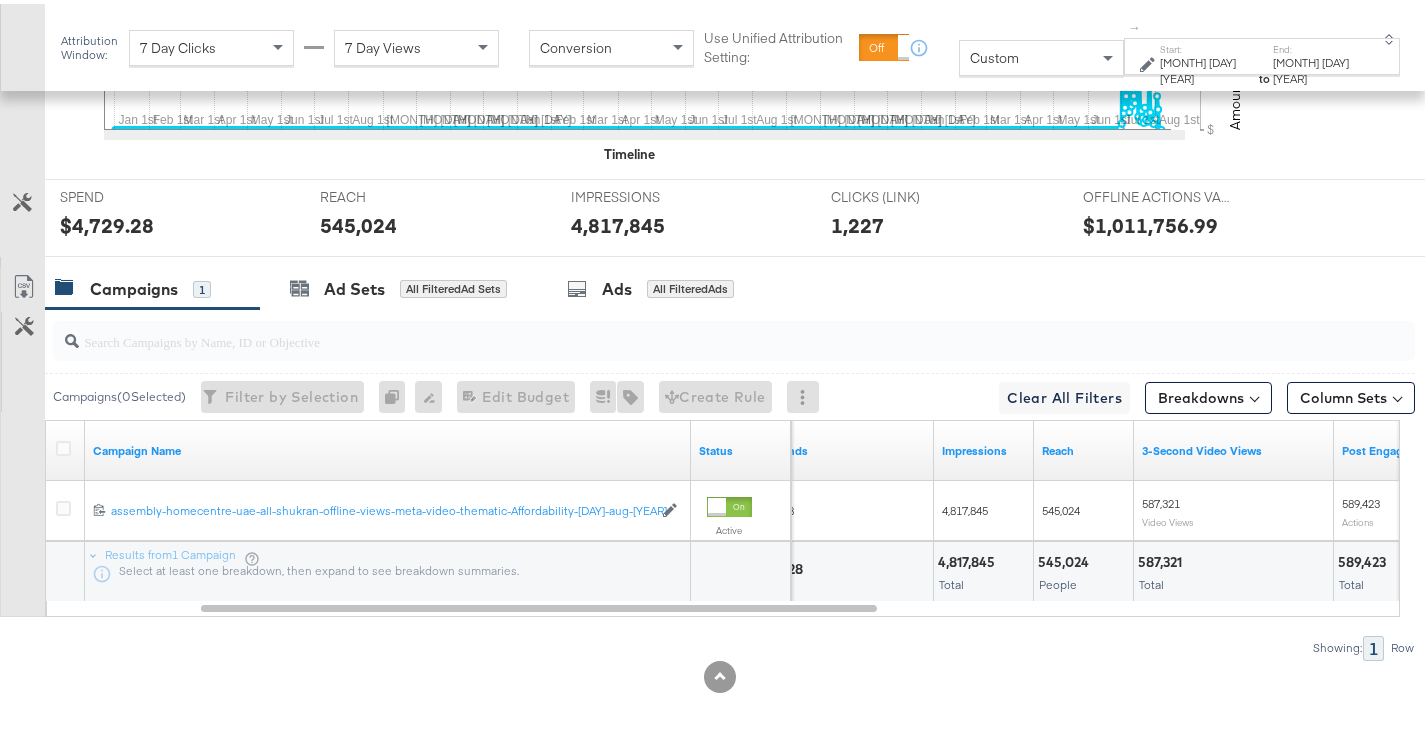 click on "4,817,845" at bounding box center (969, 558) 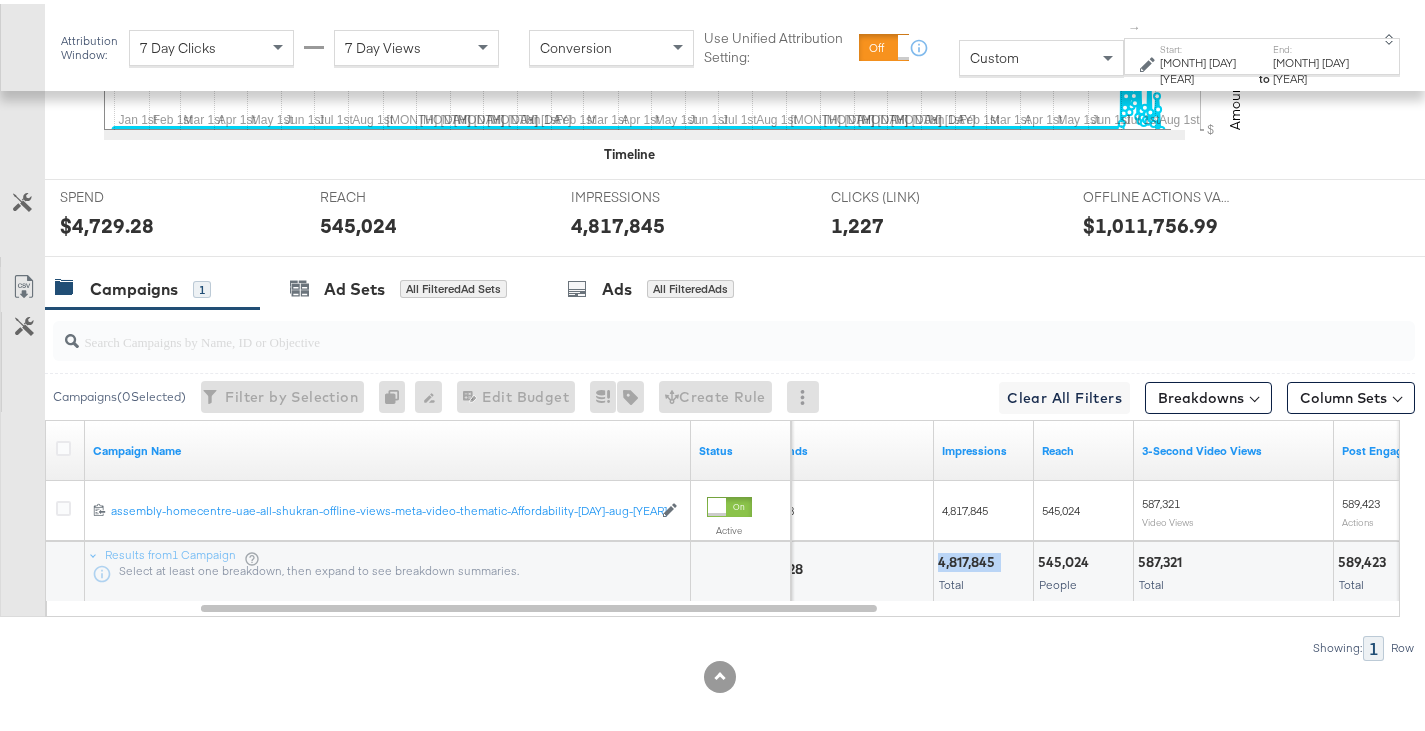 click on "4,817,845" at bounding box center (969, 558) 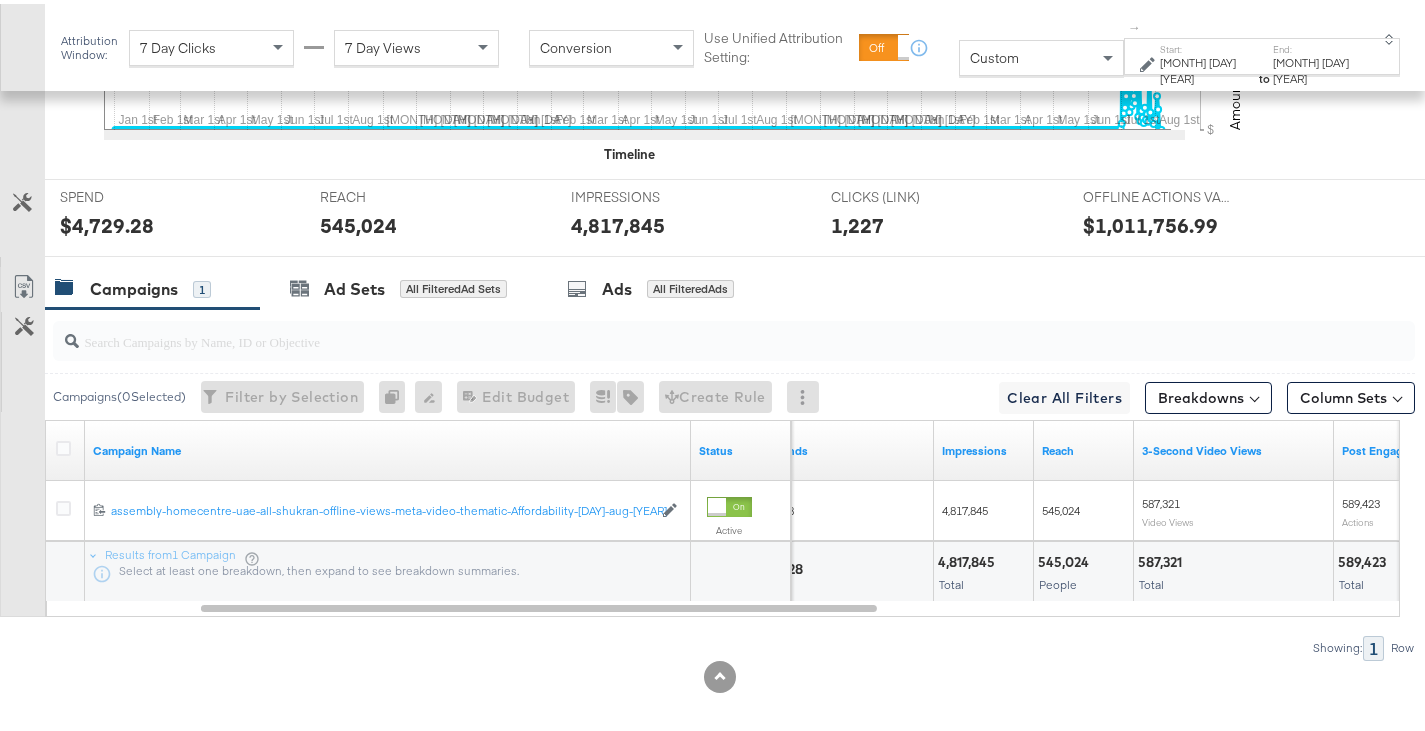 click on "545,024" at bounding box center (1066, 558) 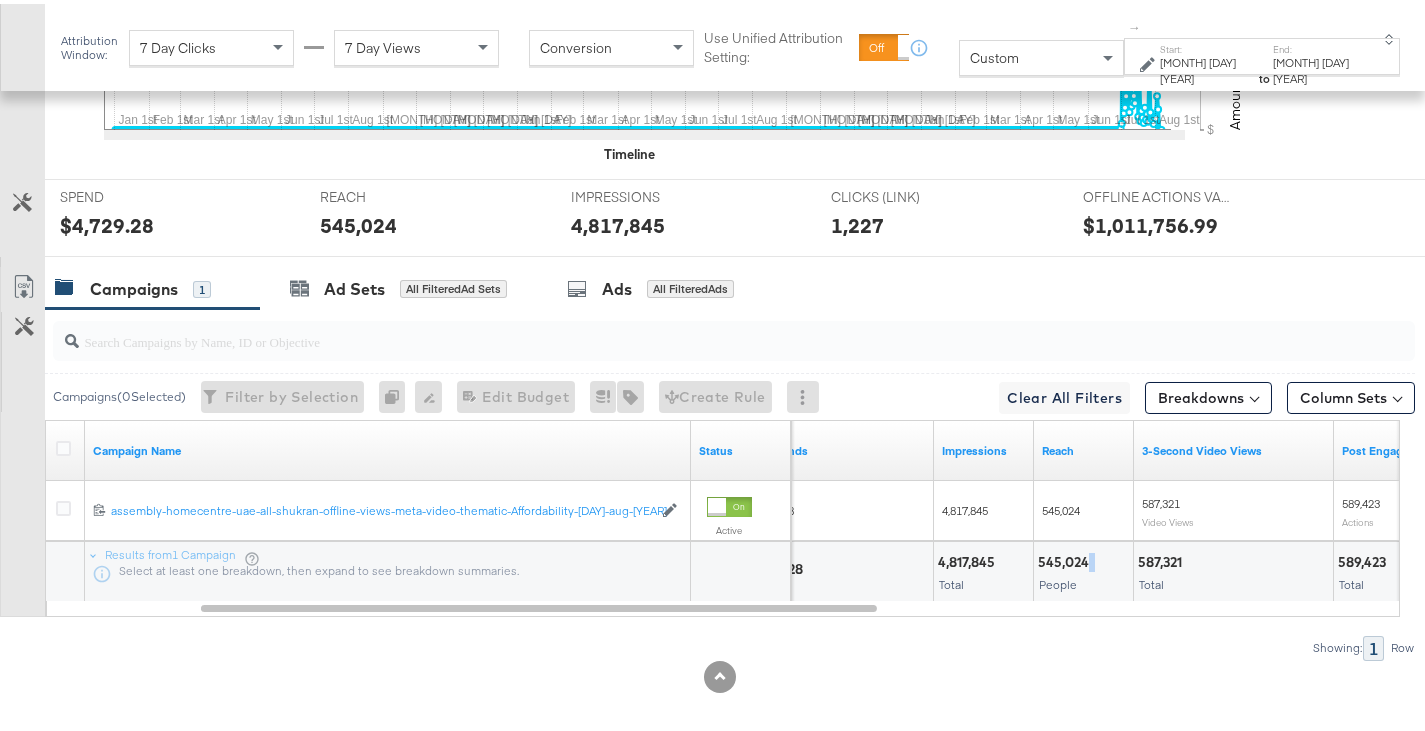 click on "545,024" at bounding box center [1066, 558] 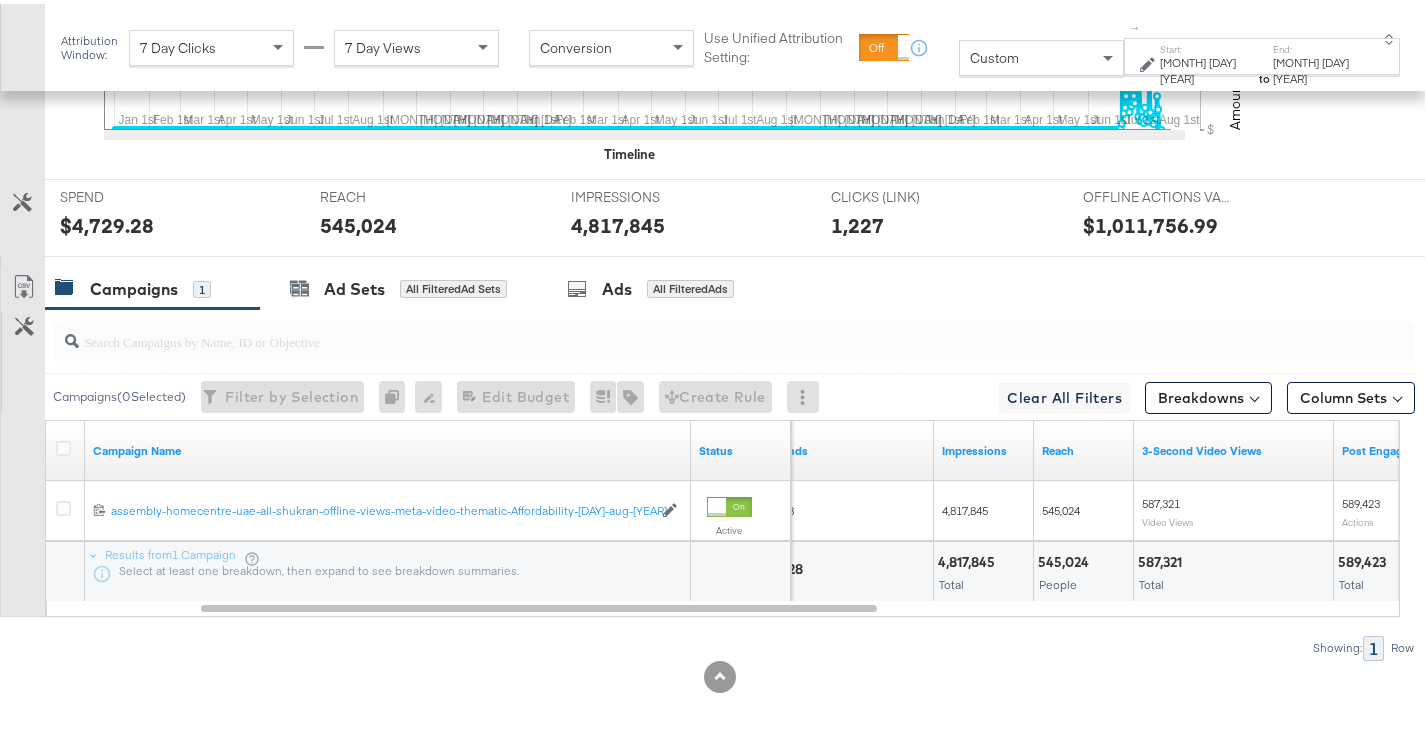 click on "545,024" at bounding box center [1066, 558] 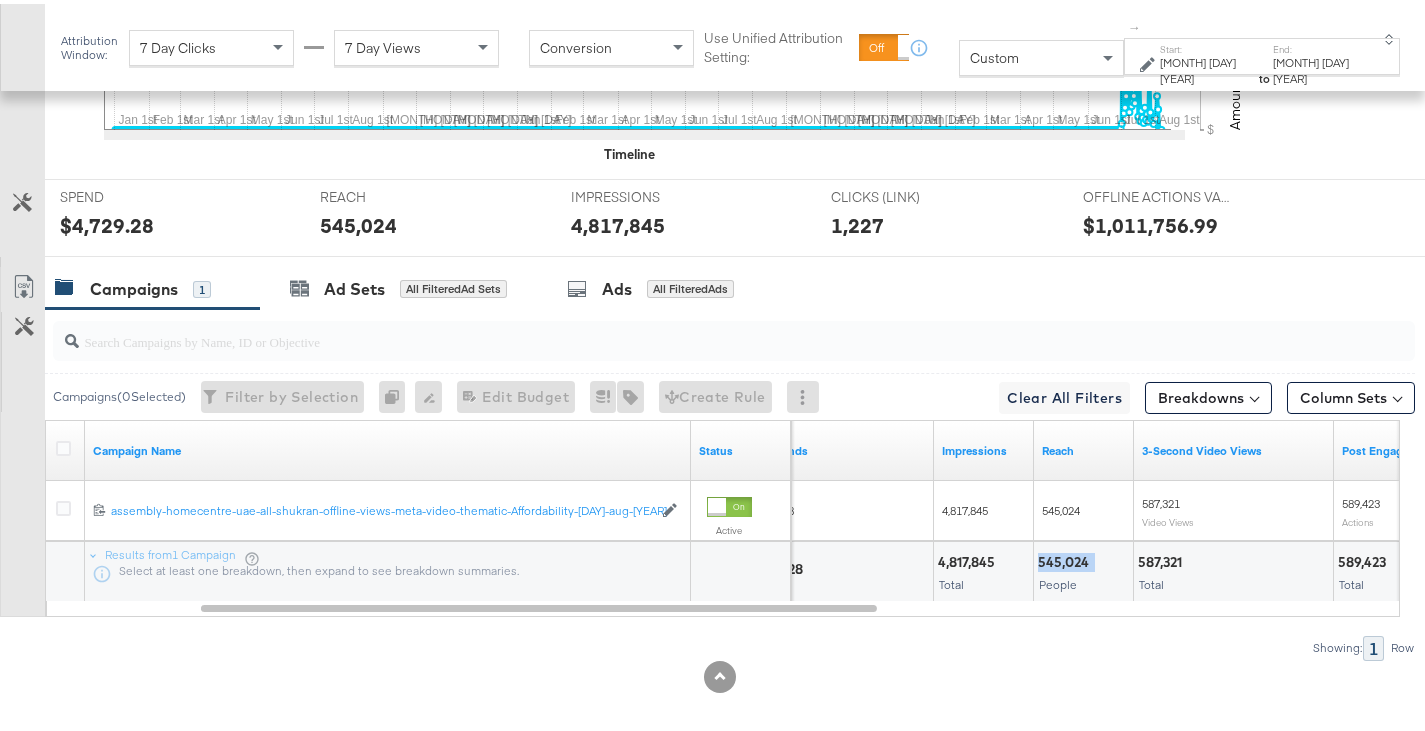 click on "545,024" at bounding box center [1066, 558] 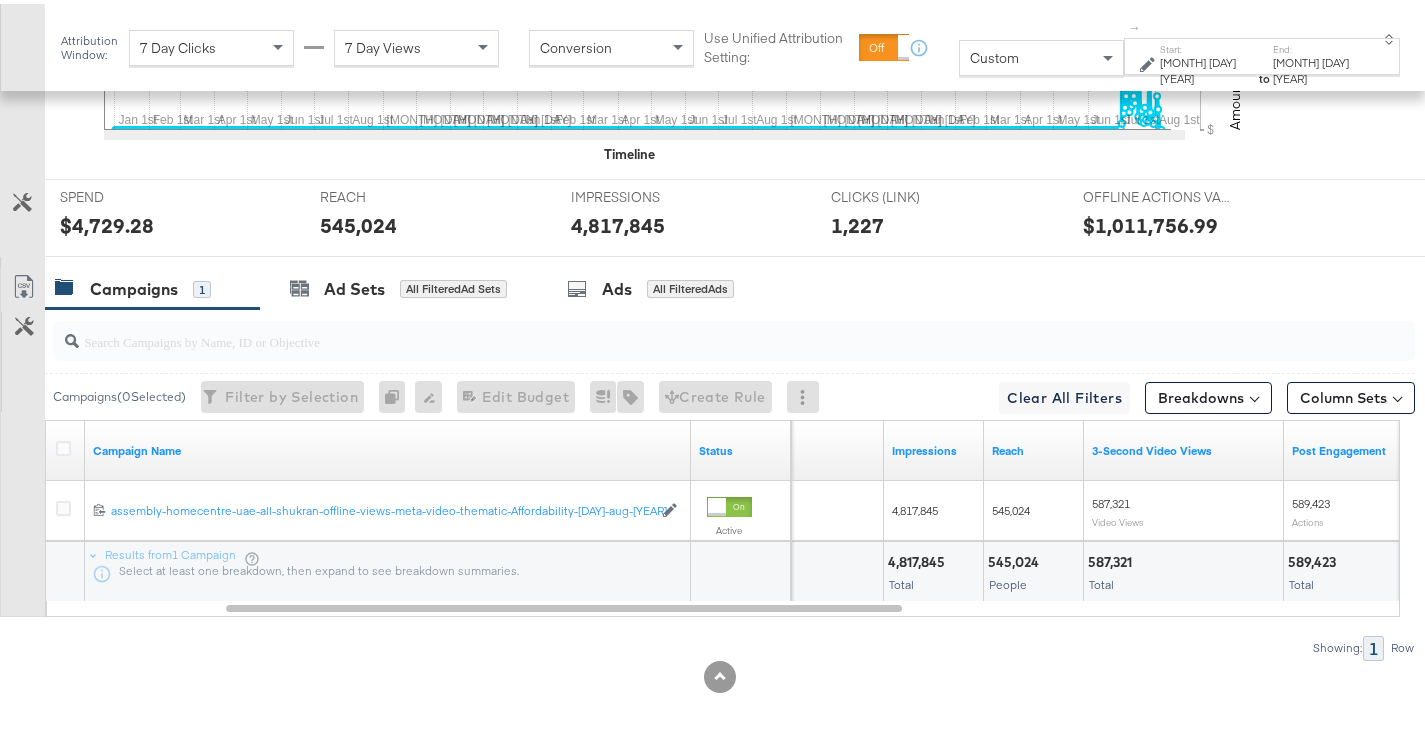 click on "587,321" at bounding box center (1113, 558) 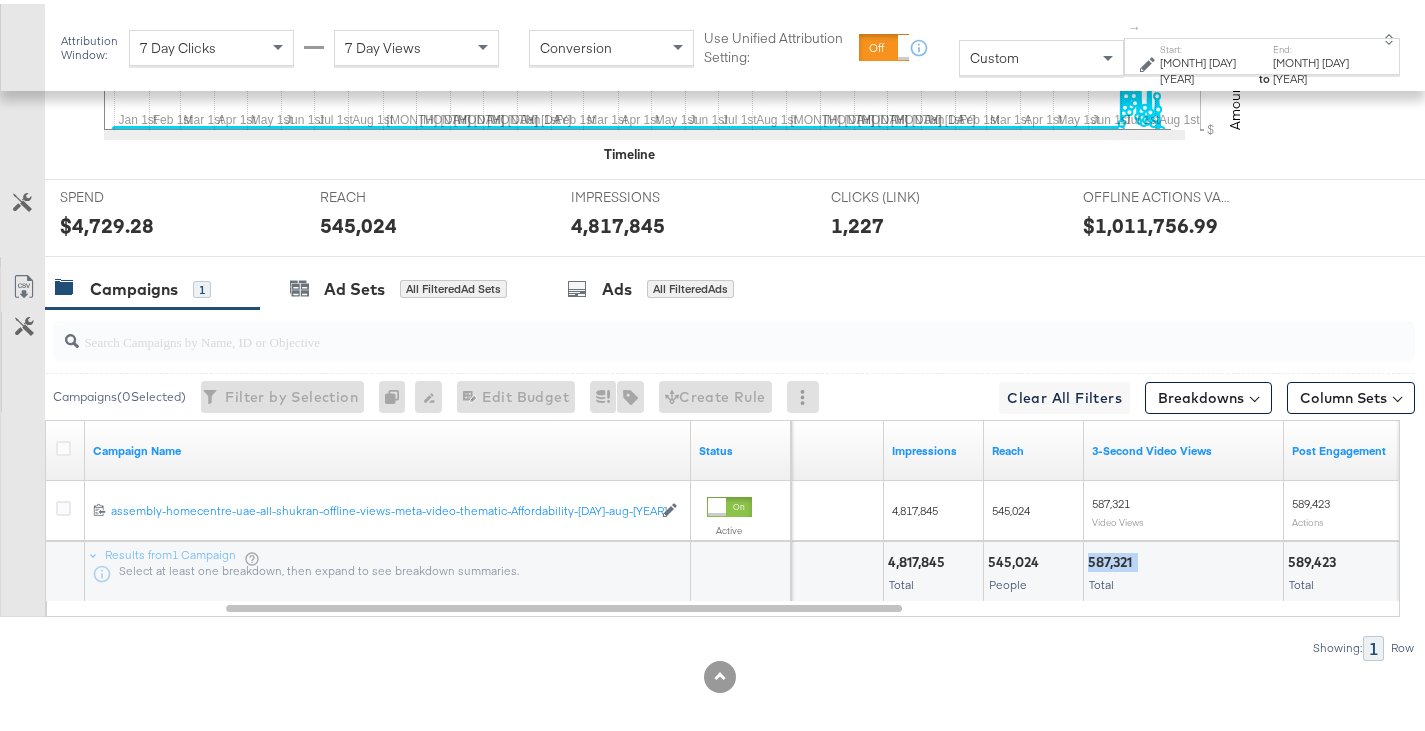 click on "587,321" at bounding box center [1113, 558] 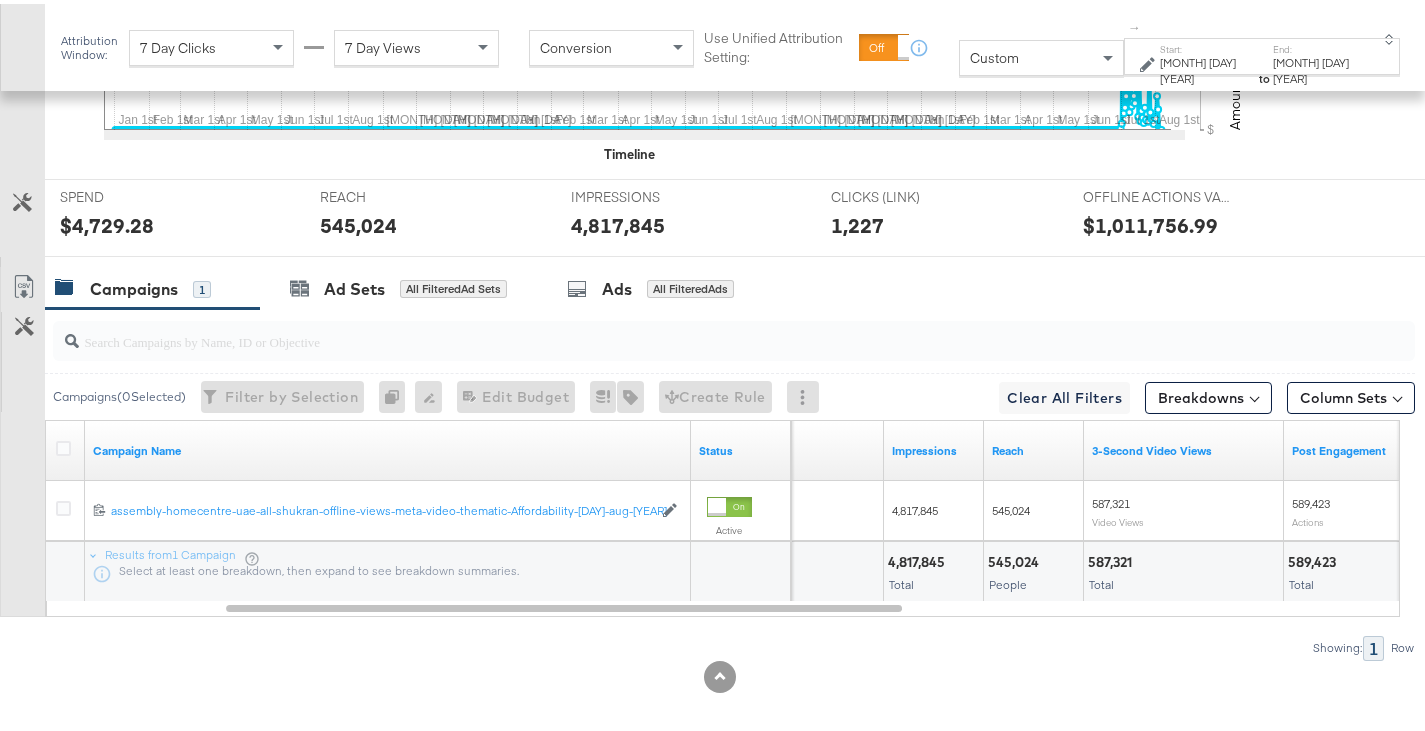 click on "589,423" at bounding box center [1315, 558] 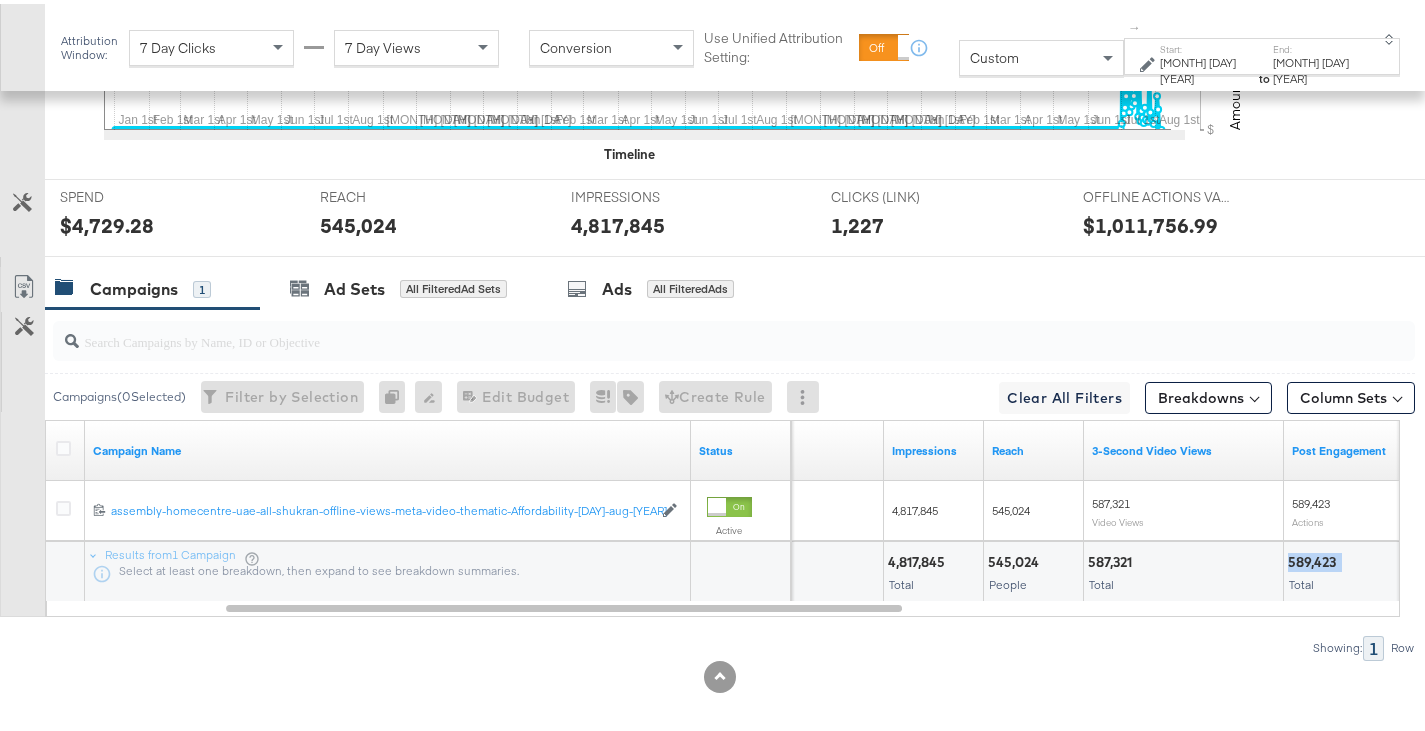 click on "589,423" at bounding box center [1315, 558] 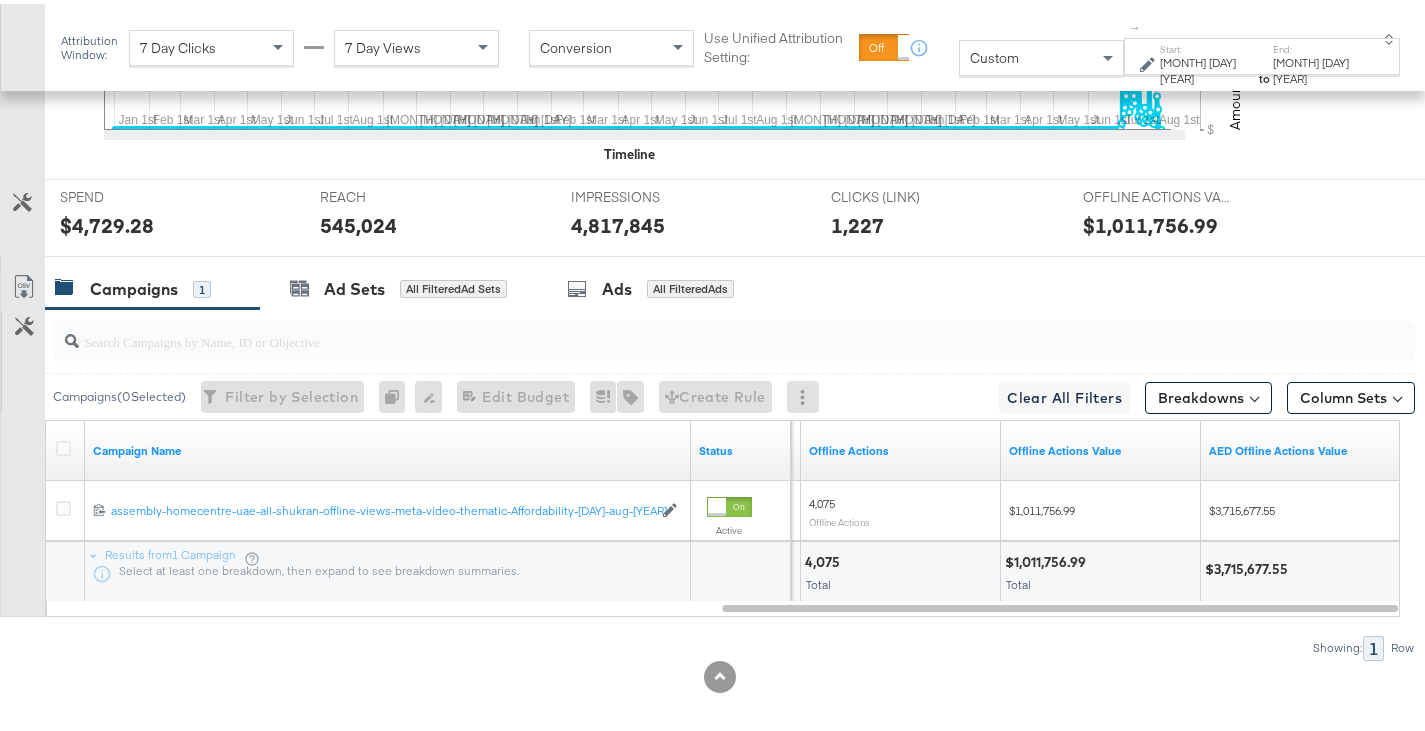 click on "$3,715,677.55" at bounding box center (1249, 565) 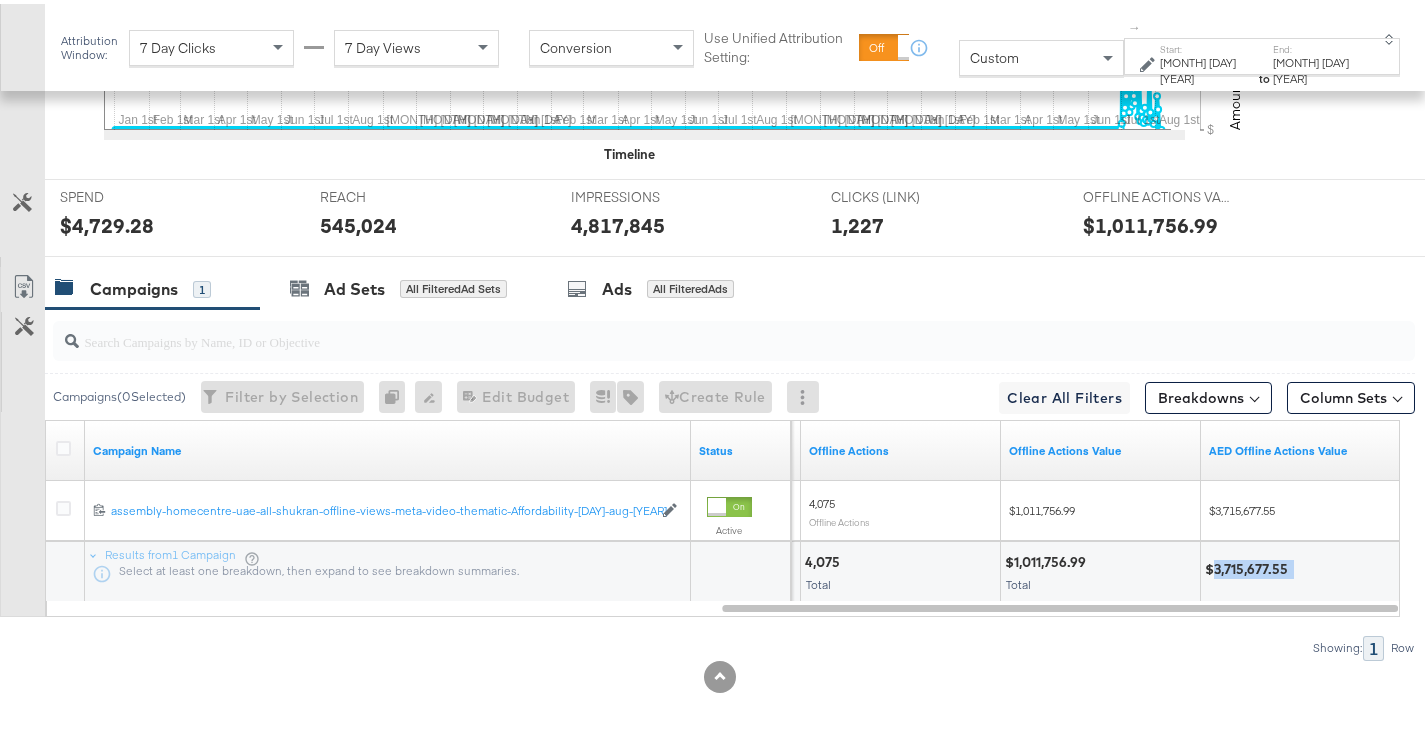 click on "$3,715,677.55" at bounding box center [1249, 565] 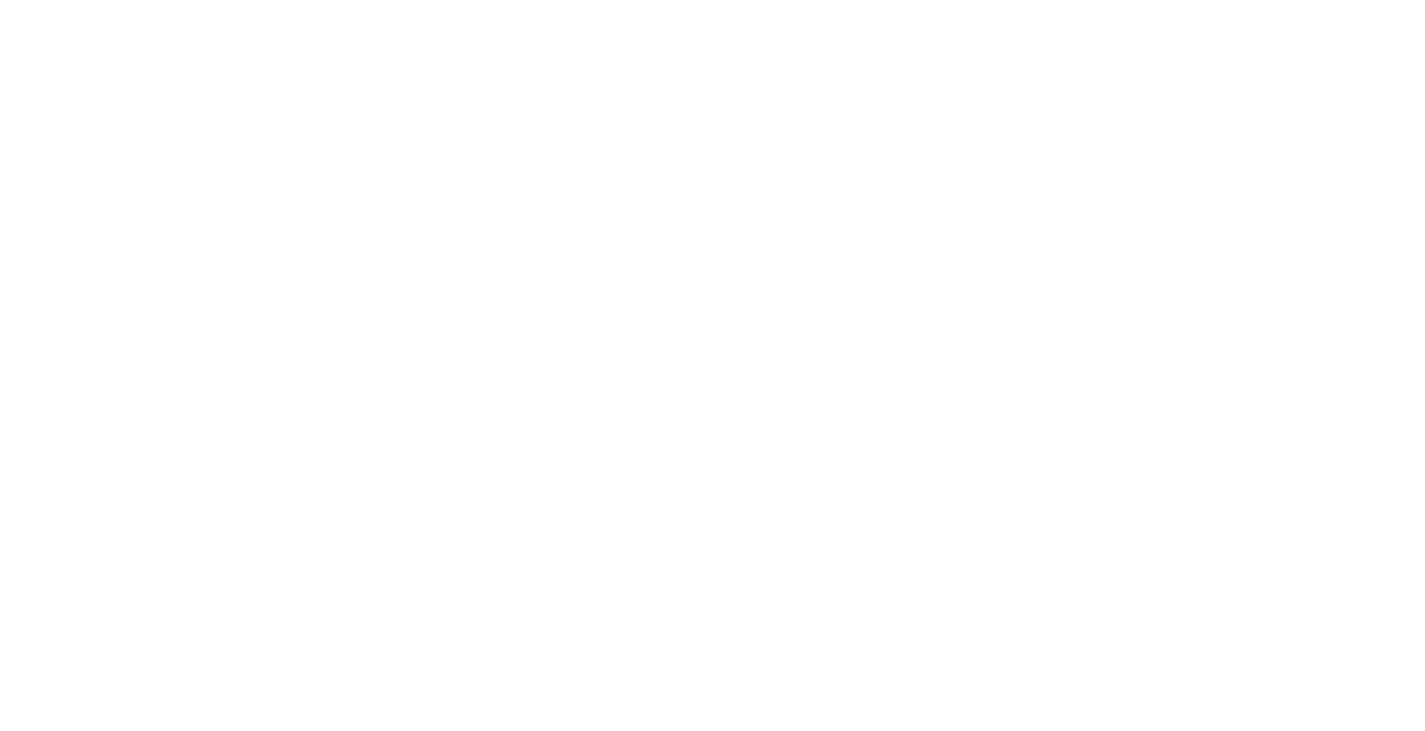 scroll, scrollTop: 0, scrollLeft: 0, axis: both 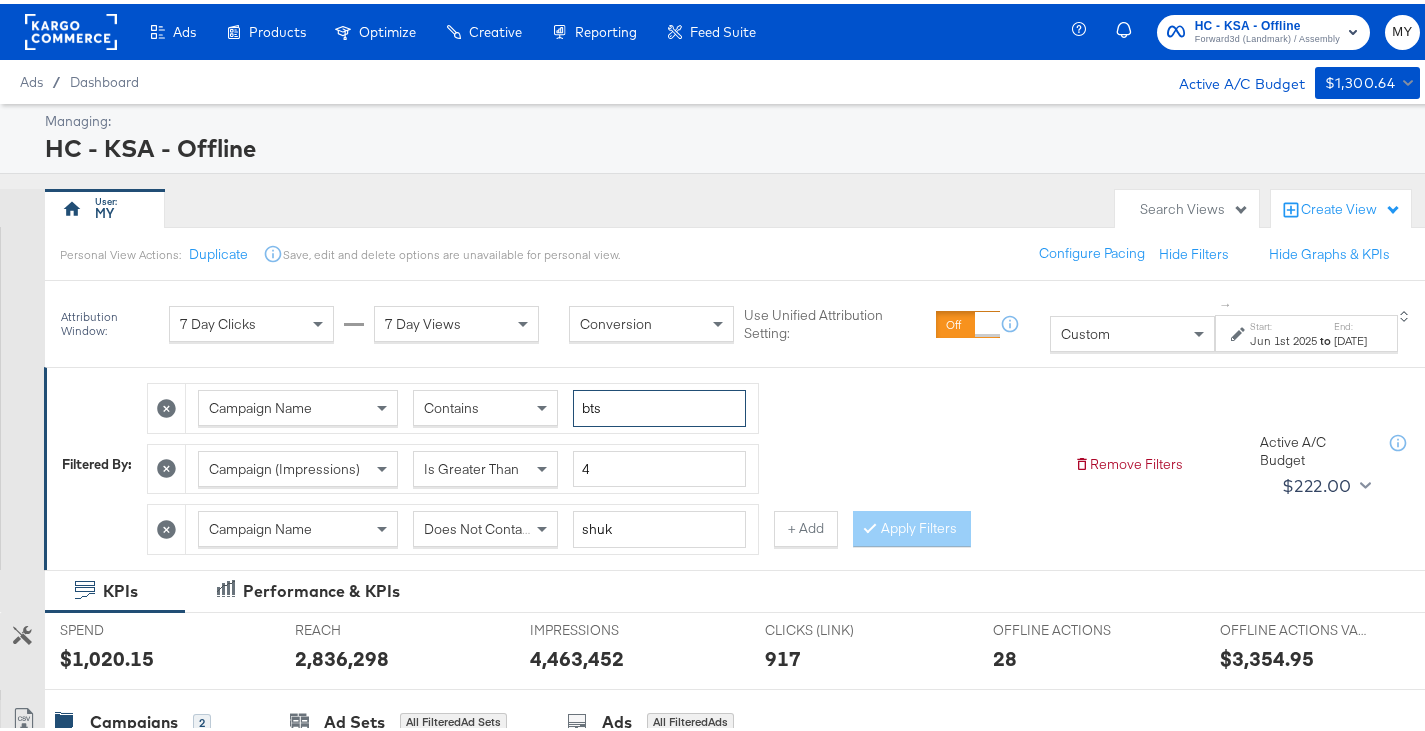 click on "bts" at bounding box center [659, 404] 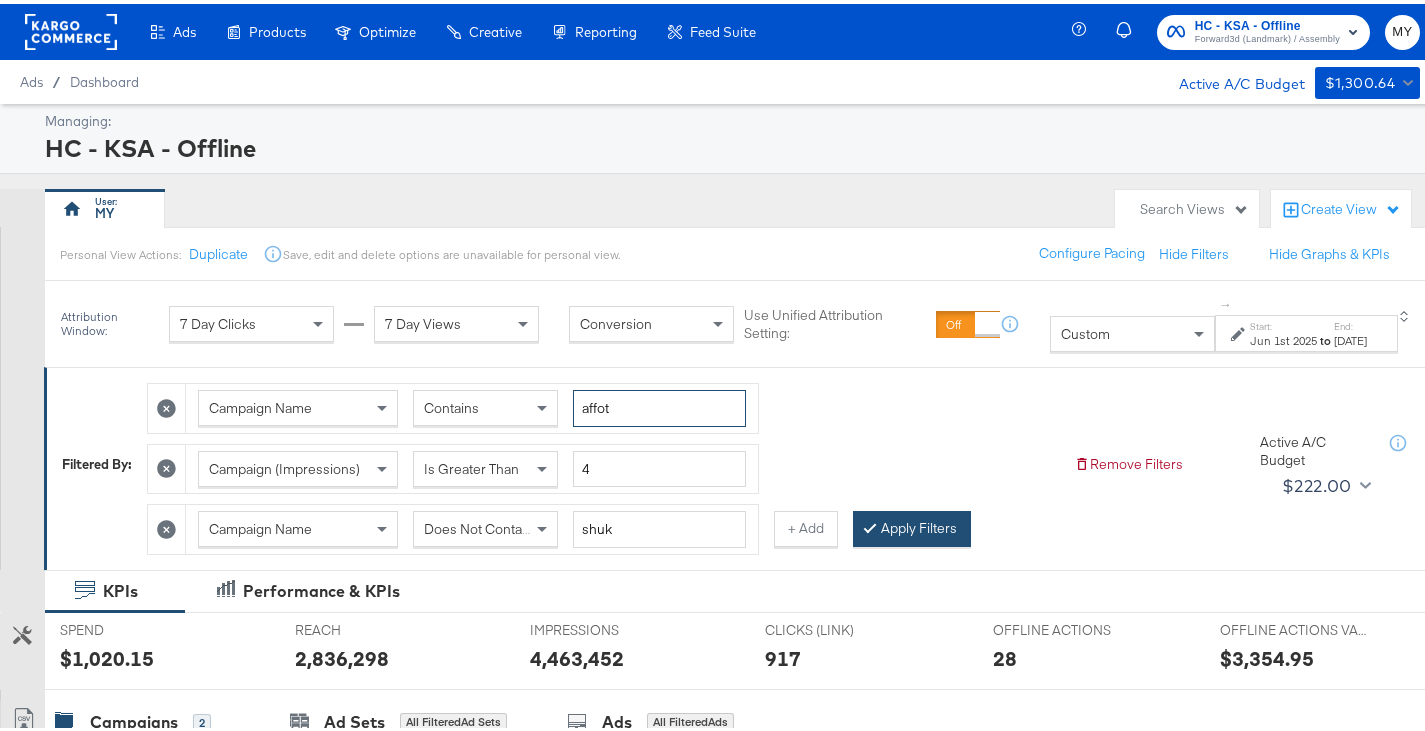 type on "affot" 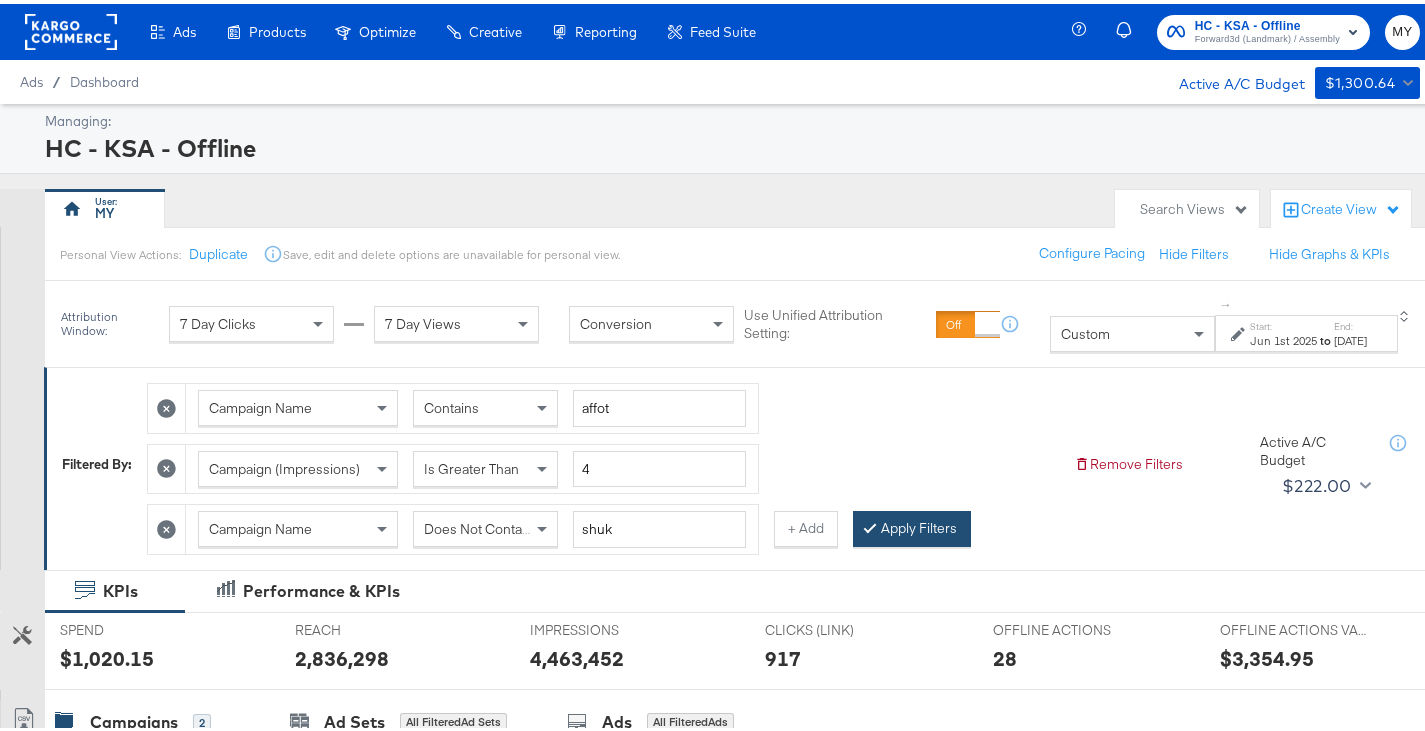 click on "Apply Filters" at bounding box center [912, 525] 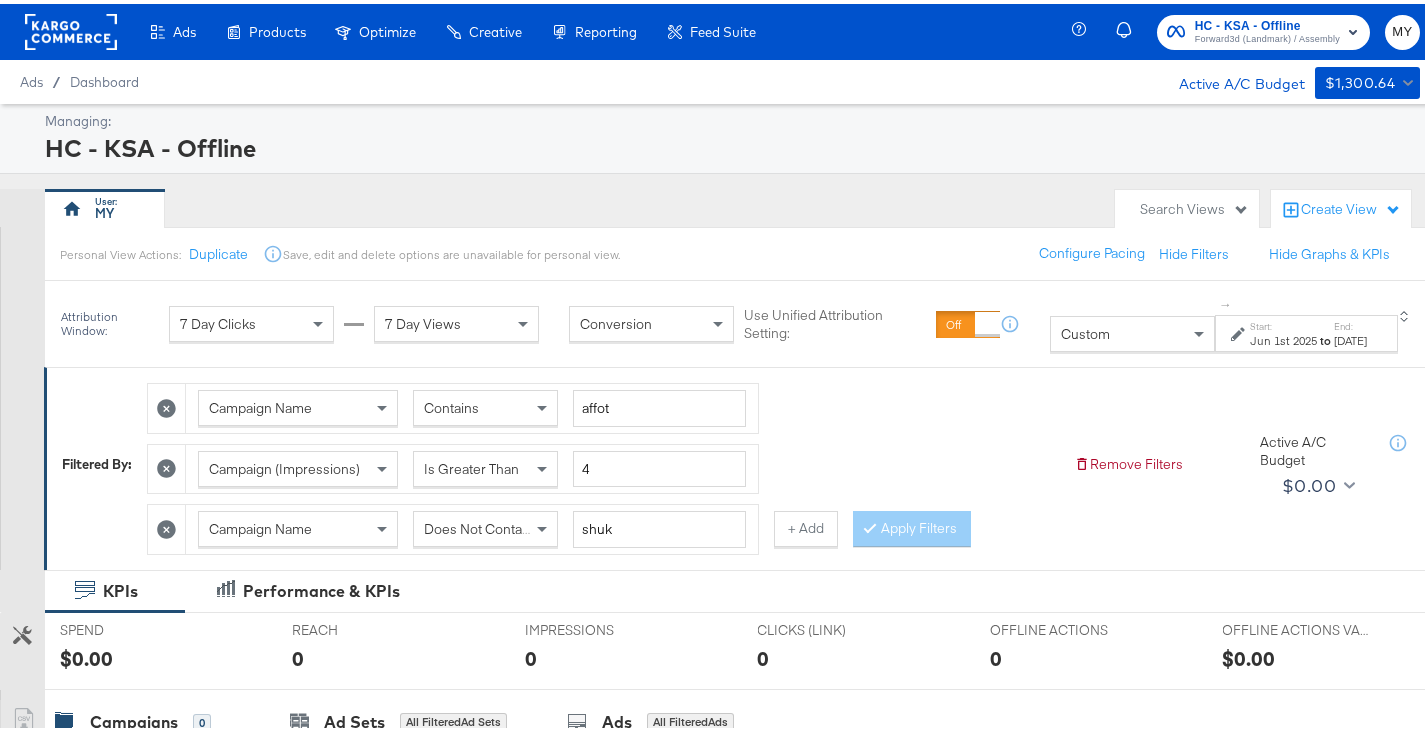 click on "Start:" at bounding box center (1283, 322) 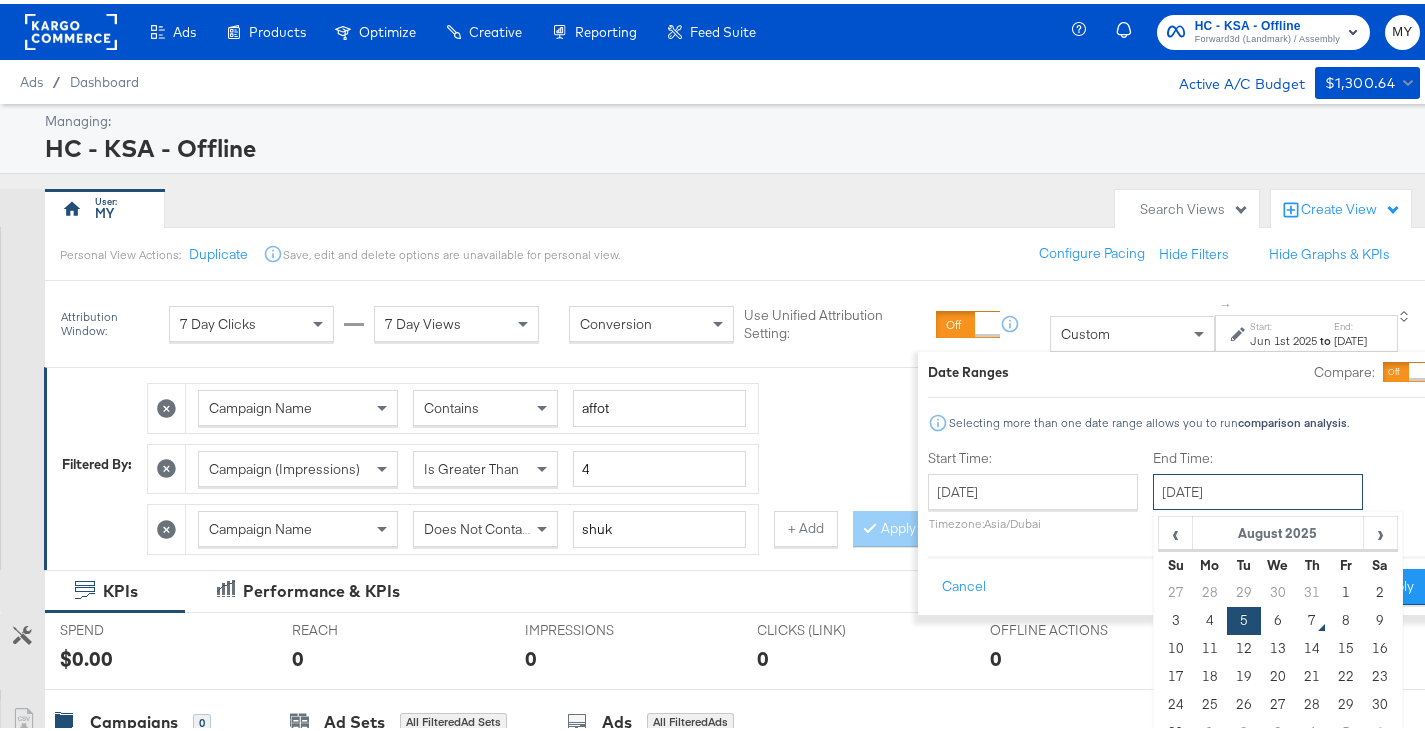 click on "[DATE]" at bounding box center [1258, 488] 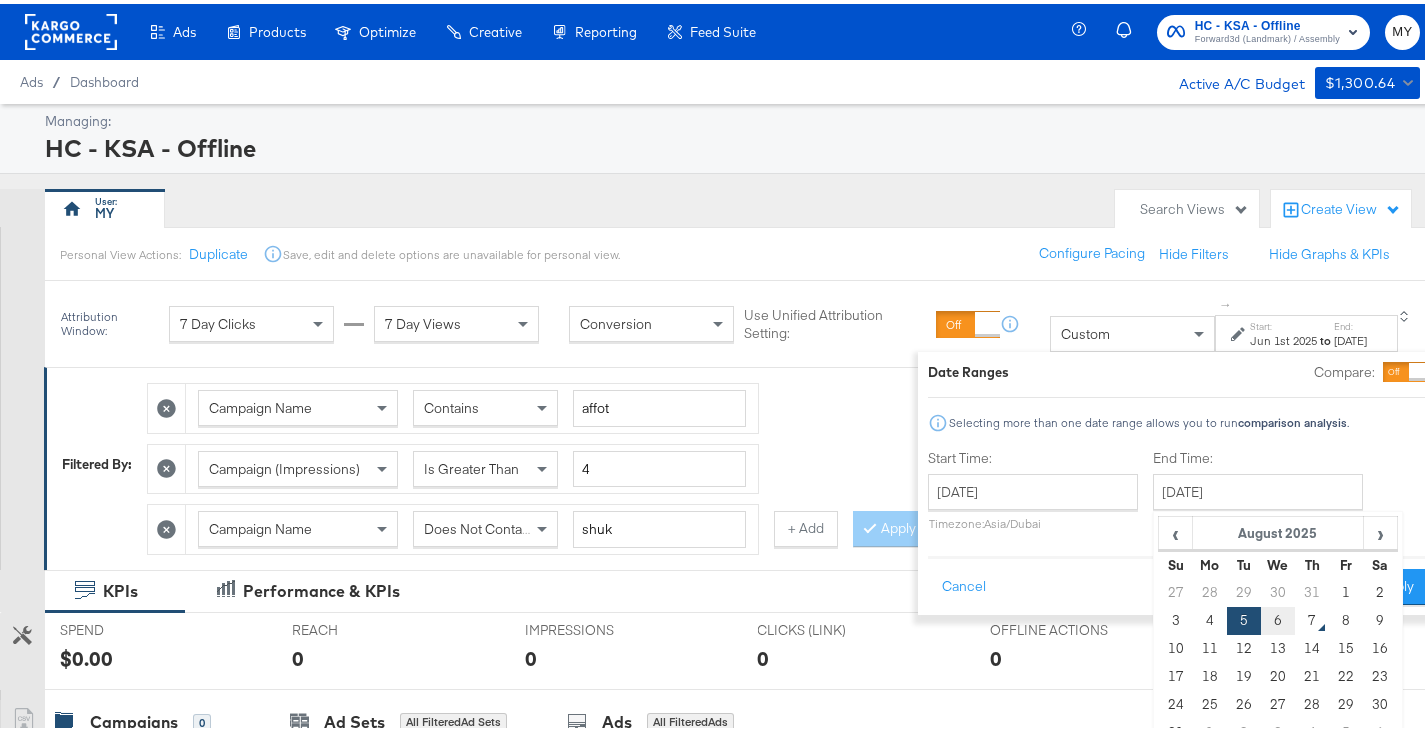 click on "6" at bounding box center [1278, 617] 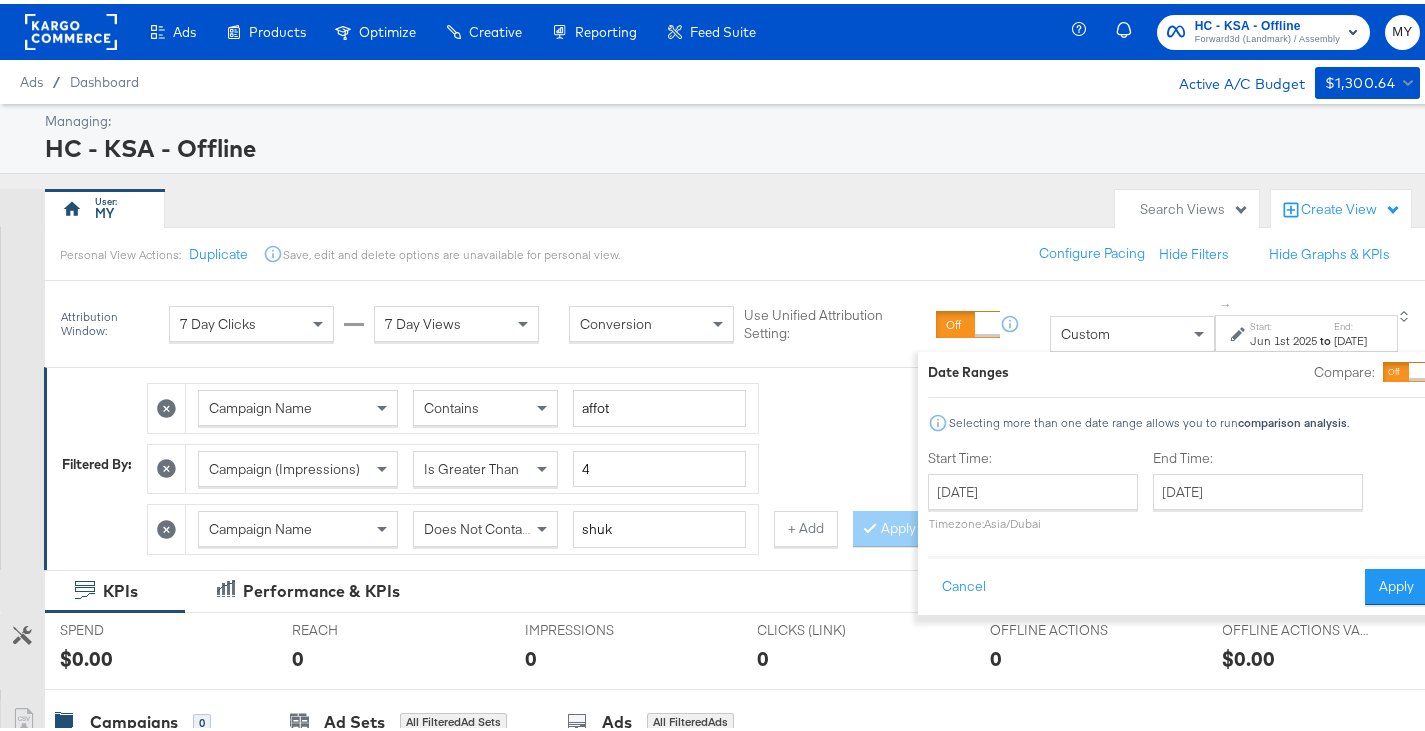 click on "Date Ranges Compare:  Selecting more than one date range allows you to run  comparison analysis . Start Time: [DATE] ‹ [MONTH] › Su Mo Tu We Th Fr Sa 25 26 27 28 29 30 31 1 2 3 4 5 6 7 8 9 10 11 12 13 14 15 16 17 18 19 20 21 22 23 24 25 26 27 28 29 30 1 2 3 4 5 Timezone:  Asia/Dubai End Time: [DATE] ‹ [MONTH] › Su Mo Tu We Th Fr Sa 27 28 29 30 31 1 2 3 4 5 6 7 8 9 10 11 12 13 14 15 16 17 18 19 20 21 22 23 24 25 26 27 28 29 30 31 1 2 3 4 5 6 Cancel Apply" at bounding box center [1178, 479] 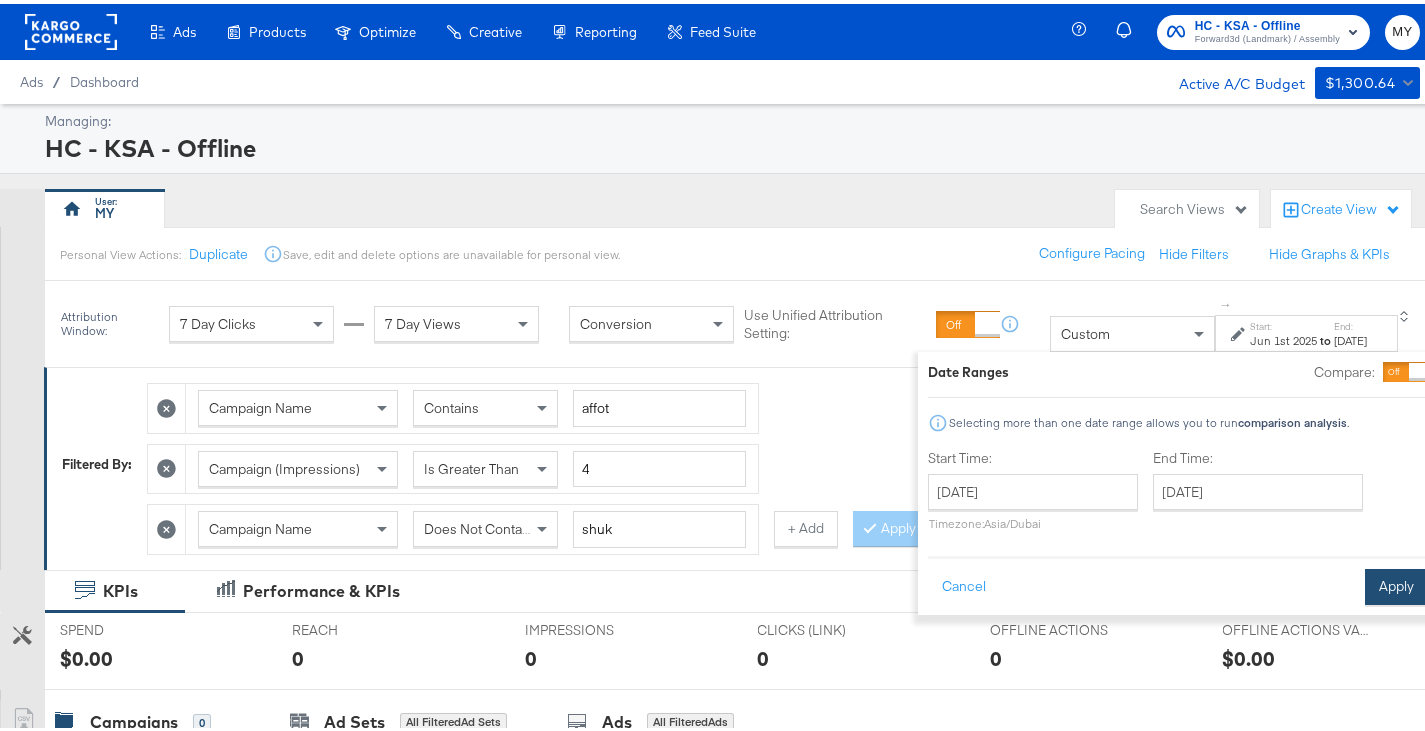 click on "Apply" at bounding box center (1396, 583) 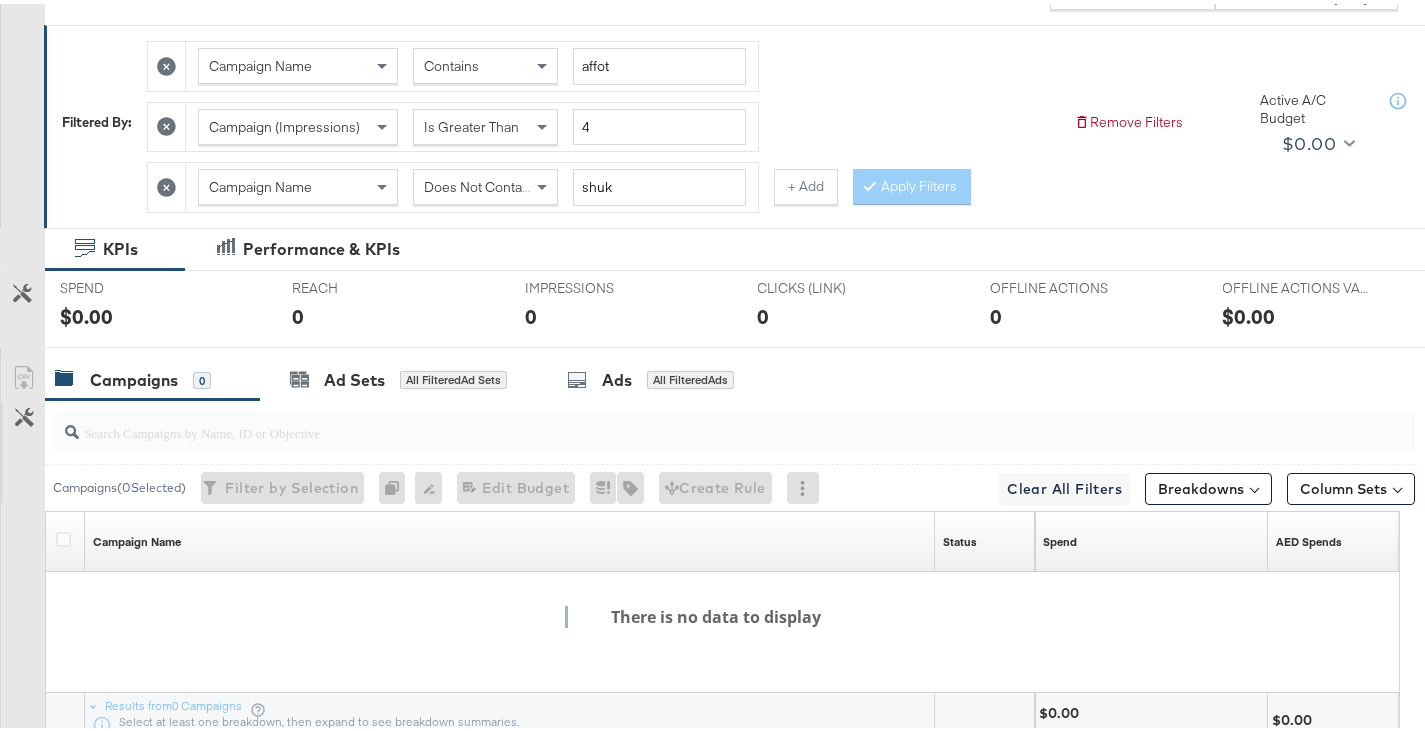 scroll, scrollTop: 140, scrollLeft: 0, axis: vertical 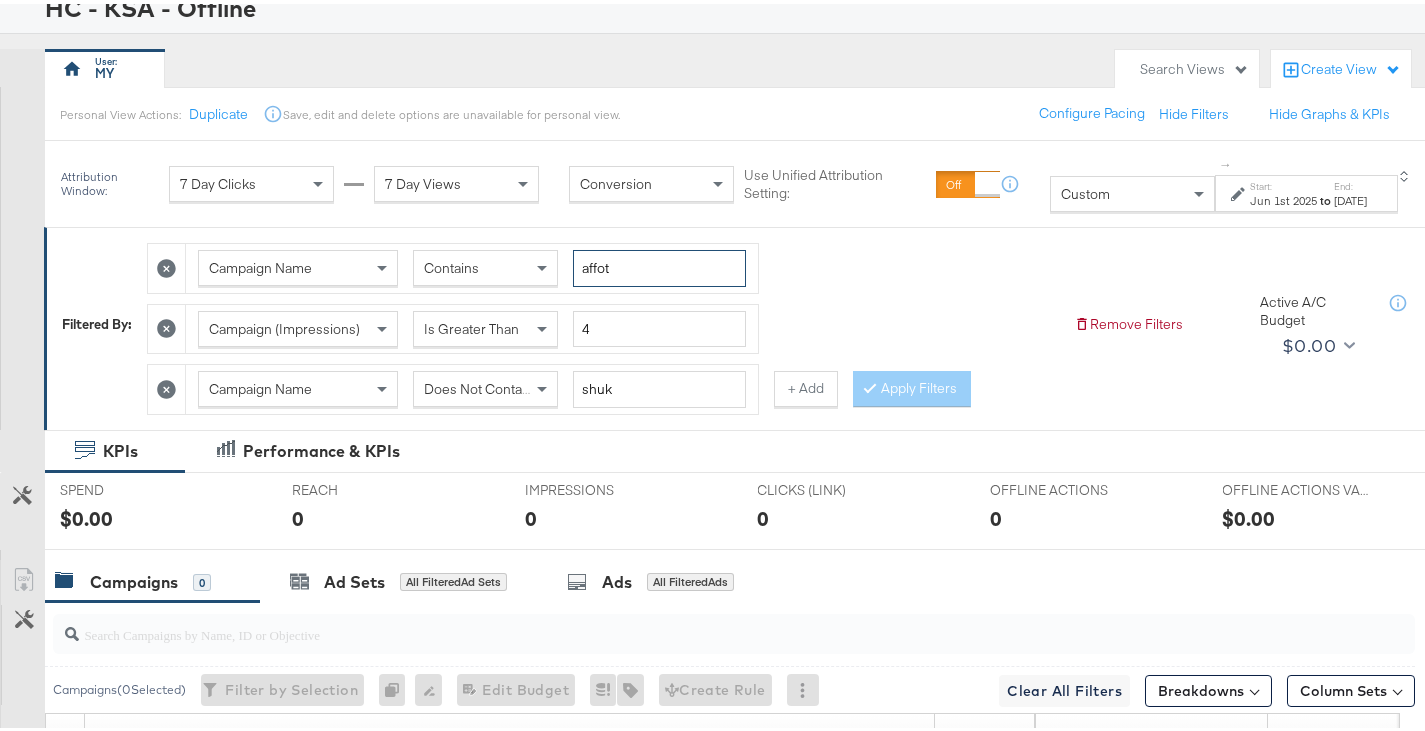 click on "affot" at bounding box center [659, 264] 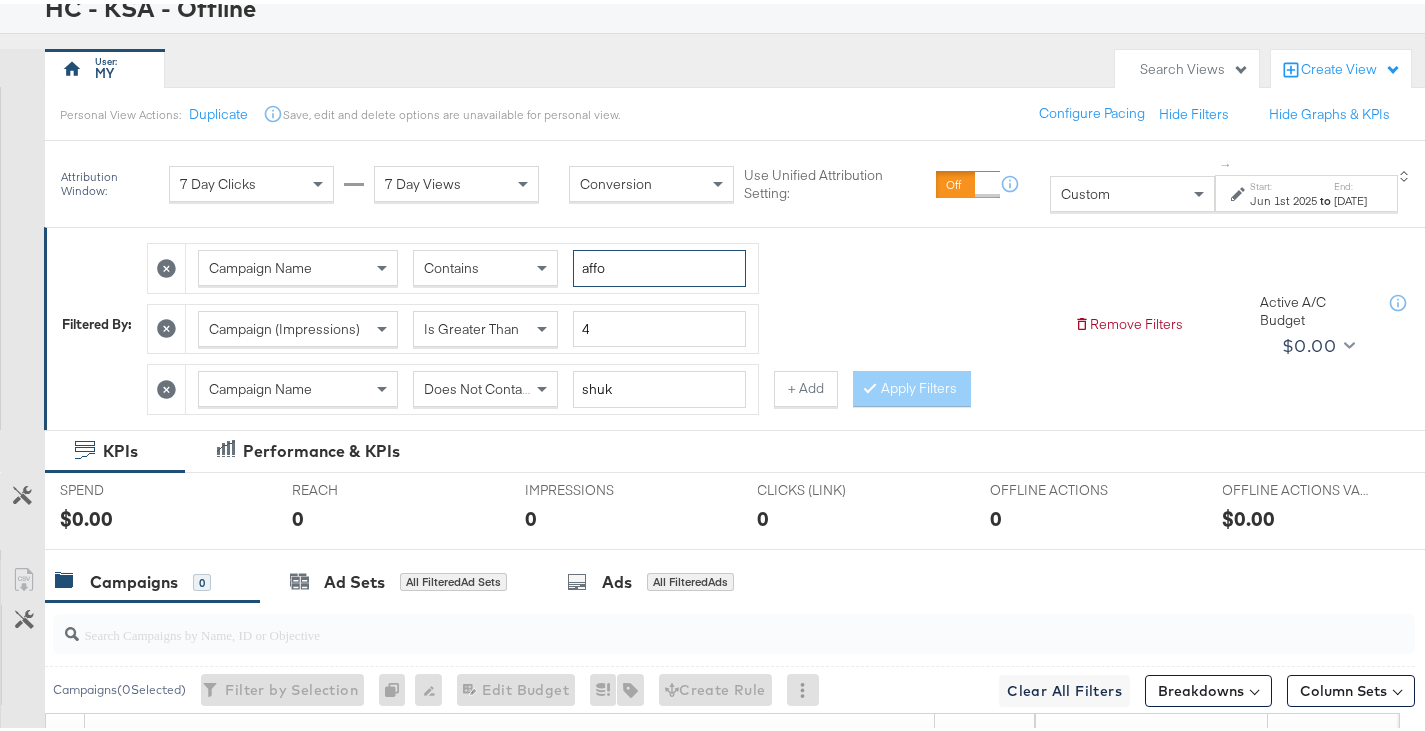 type on "affo" 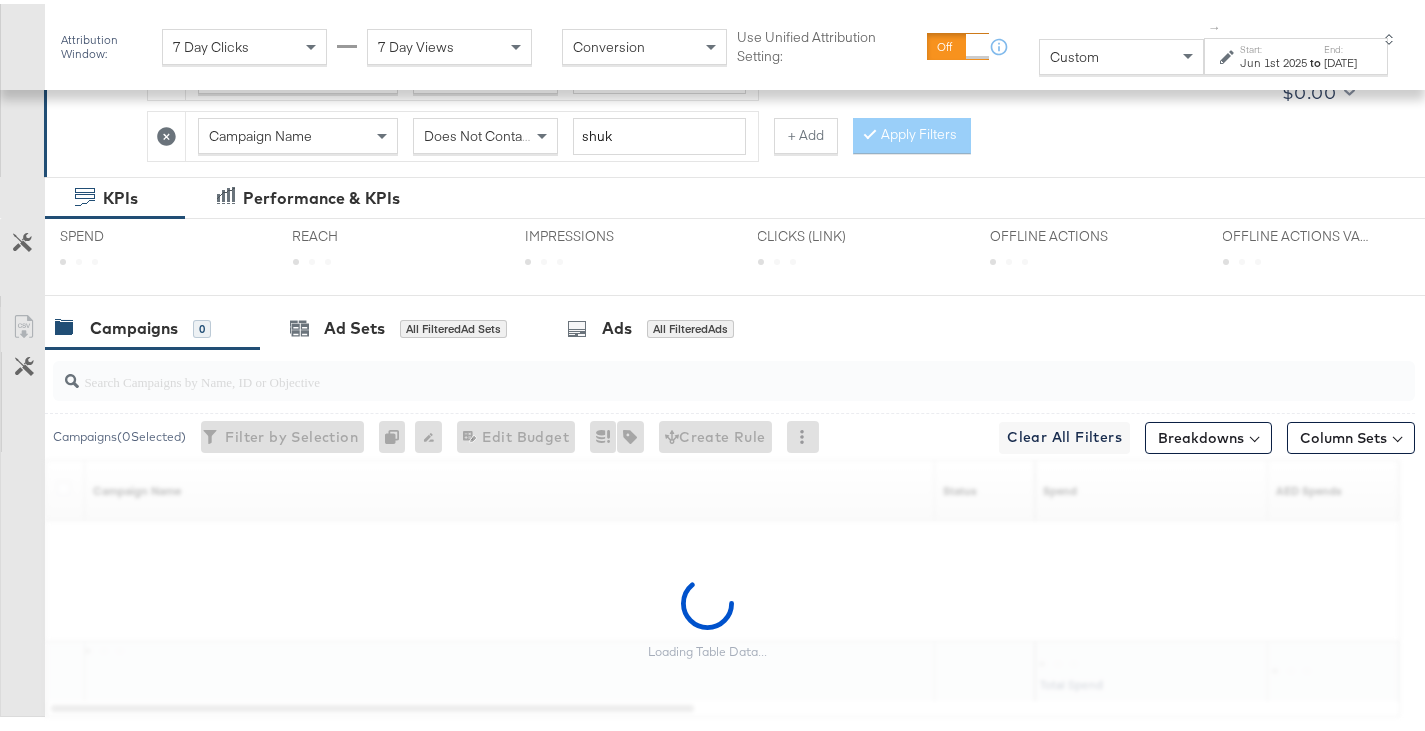 scroll, scrollTop: 446, scrollLeft: 0, axis: vertical 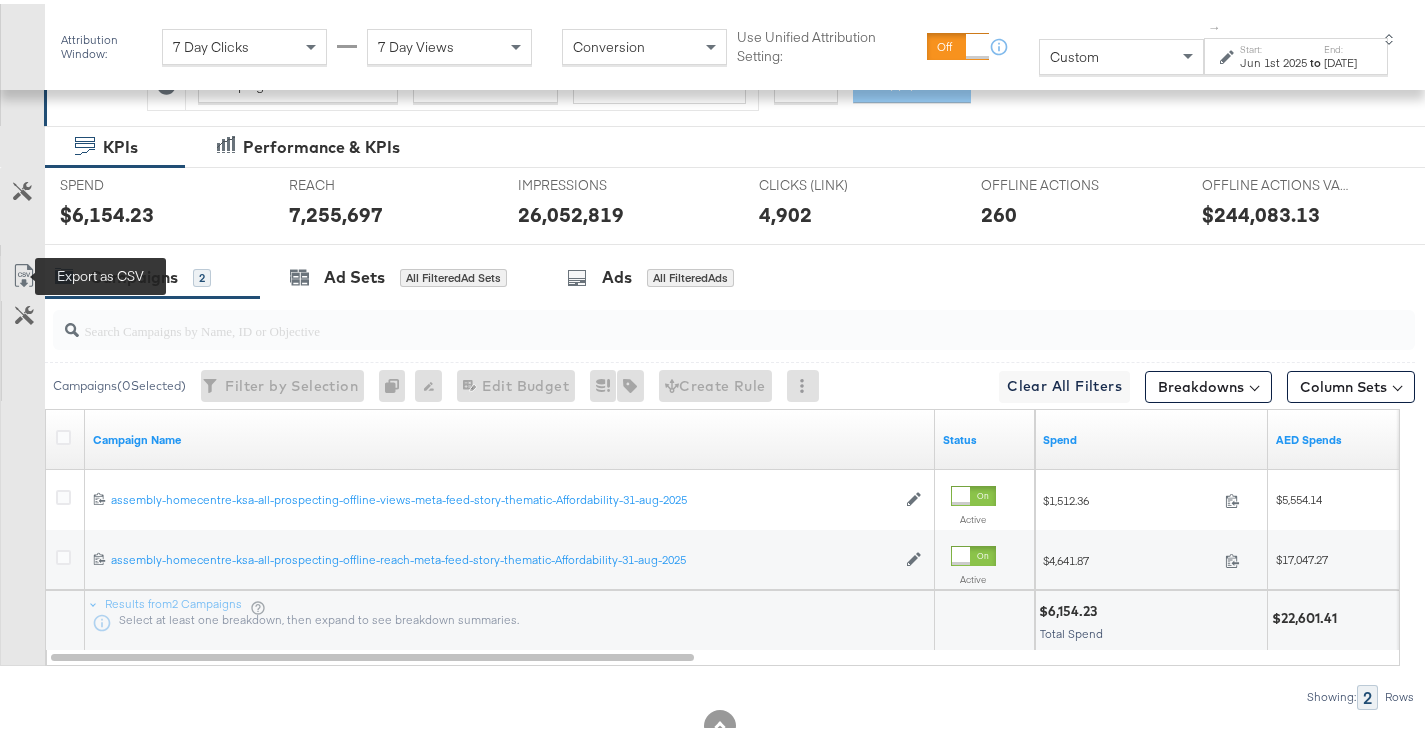 click 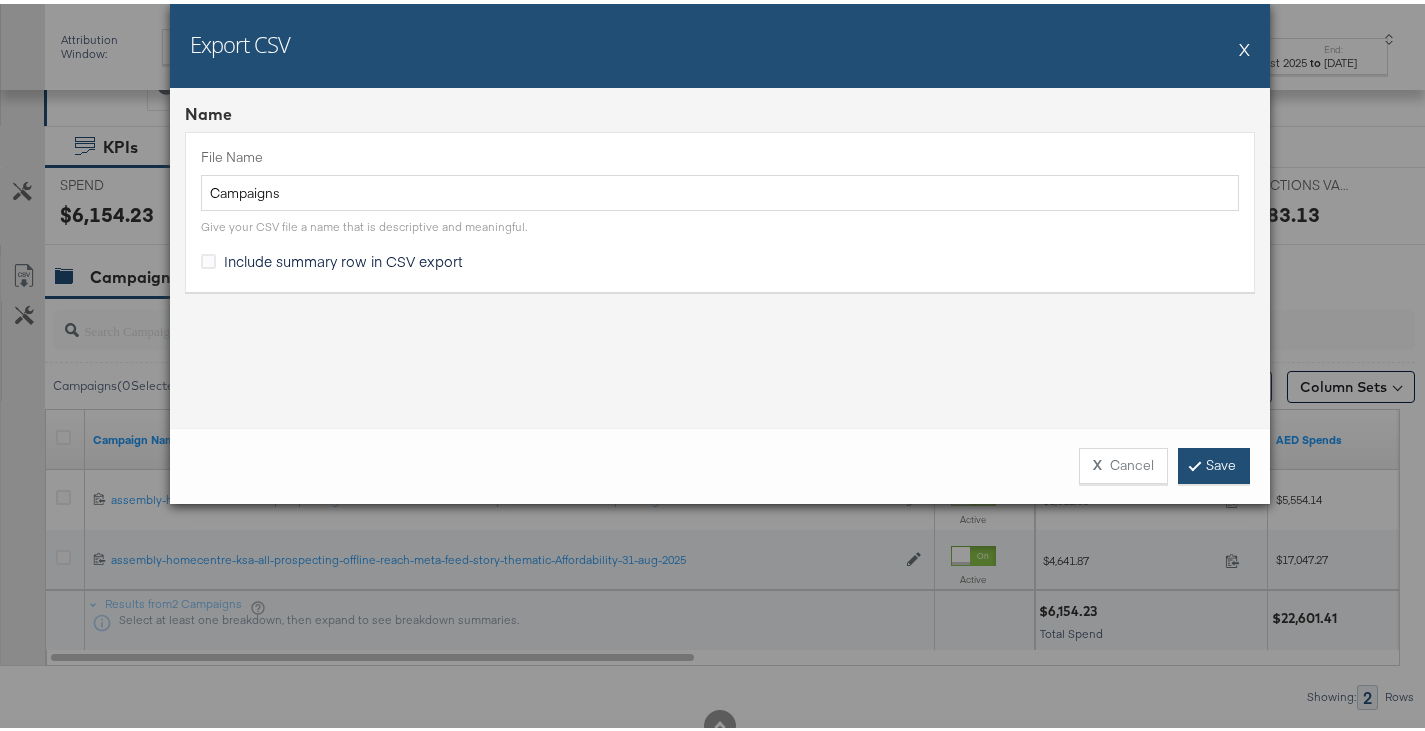 click on "Save" at bounding box center (1214, 462) 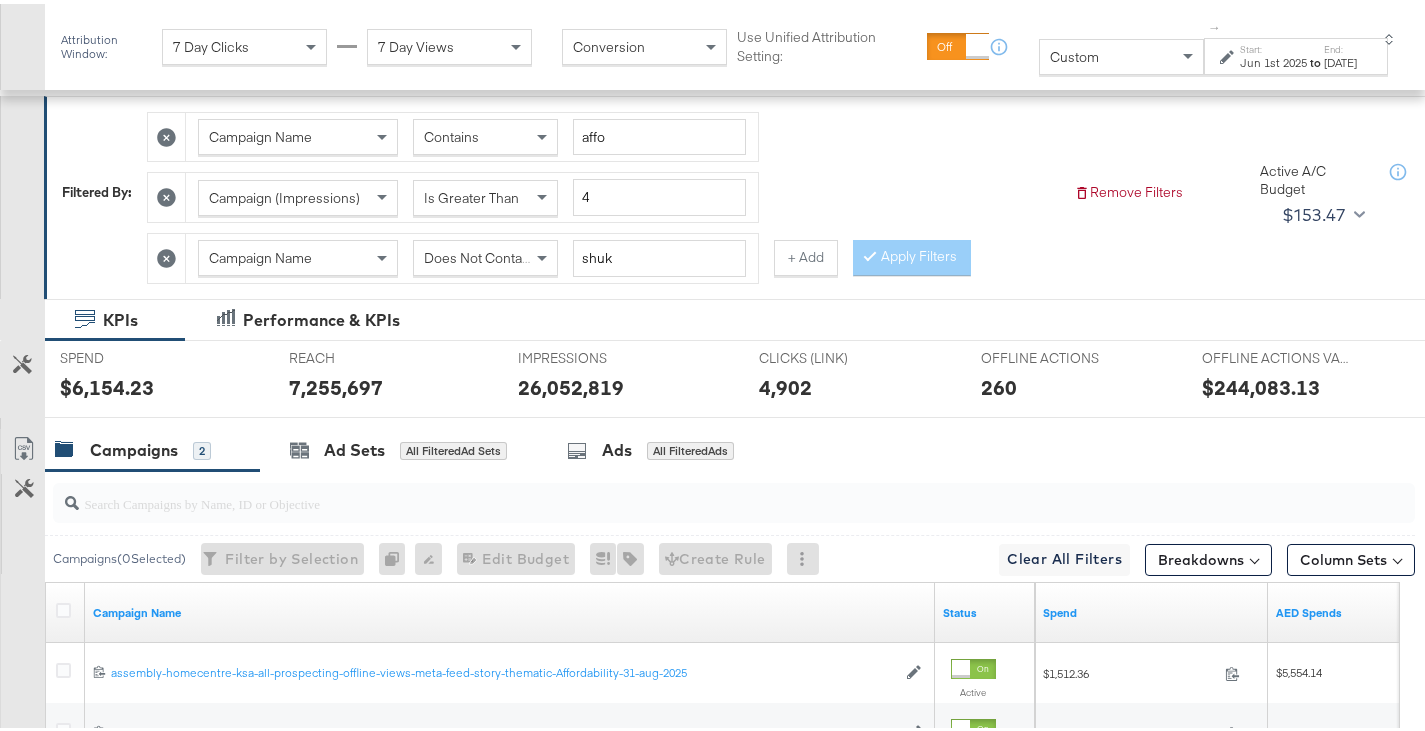 scroll, scrollTop: 253, scrollLeft: 0, axis: vertical 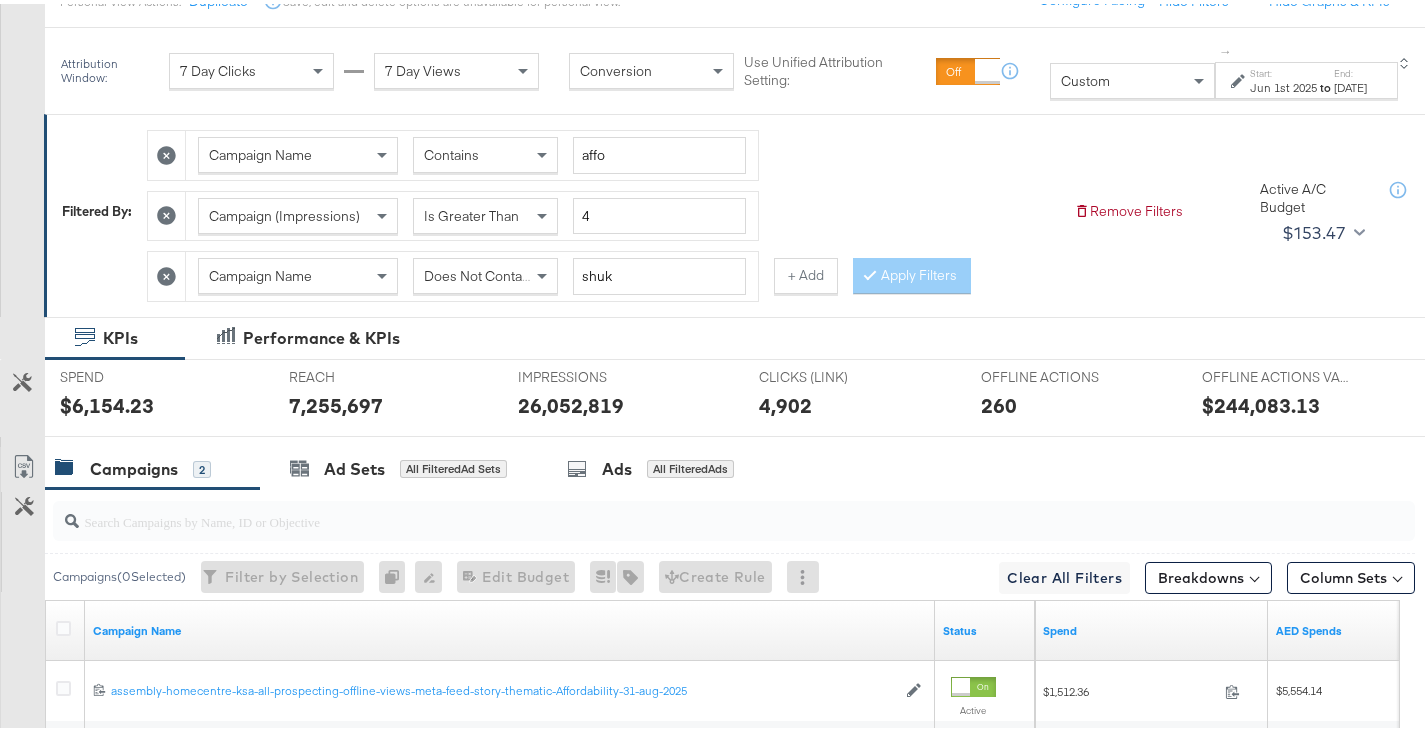 click on "Does Not Contain" at bounding box center (485, 272) 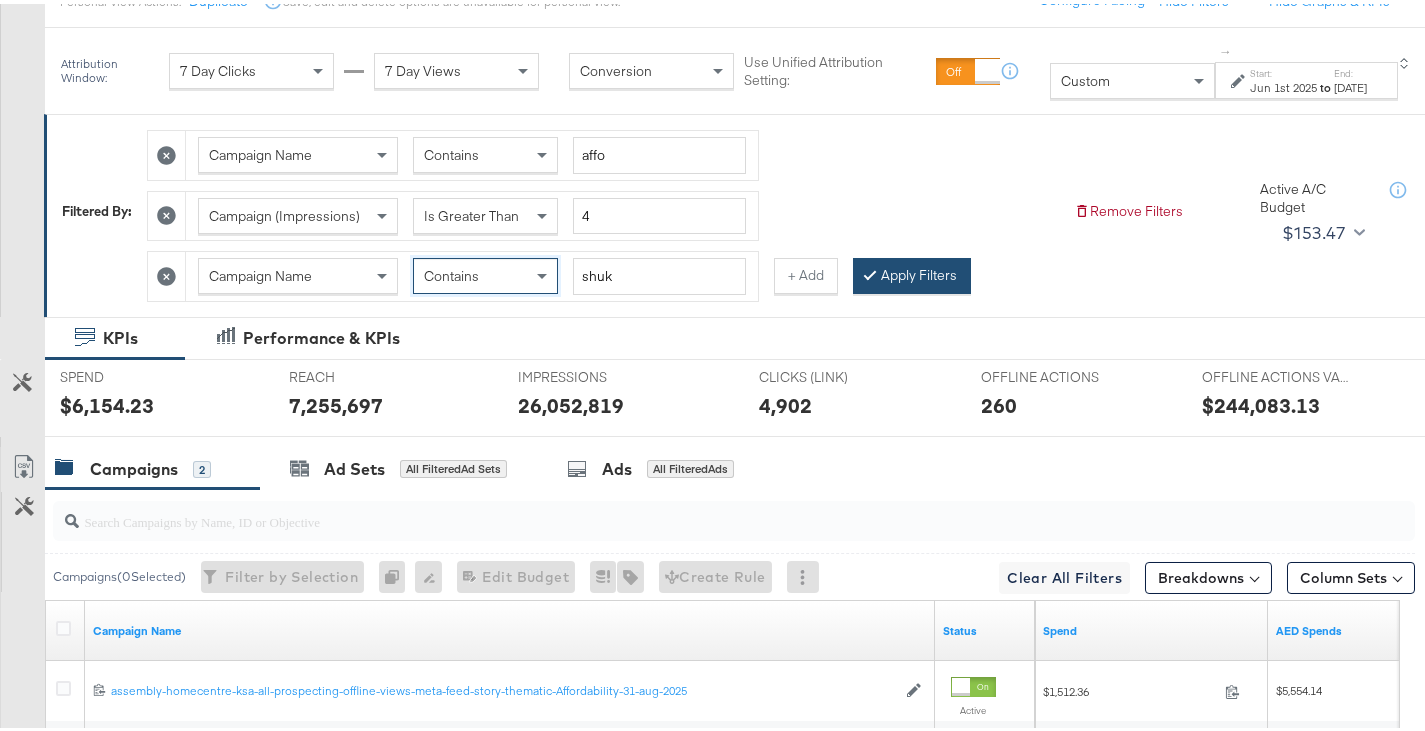 click on "Apply Filters" at bounding box center [912, 272] 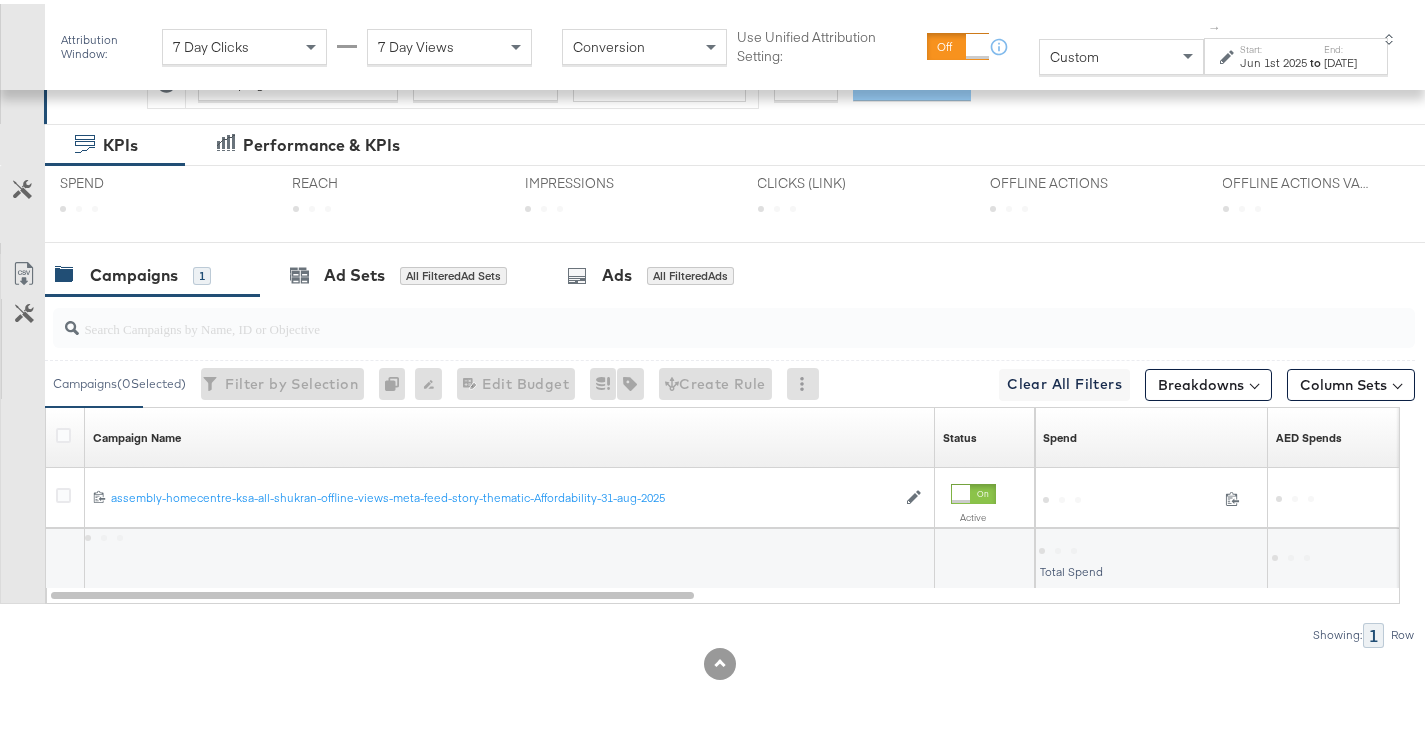 scroll, scrollTop: 448, scrollLeft: 0, axis: vertical 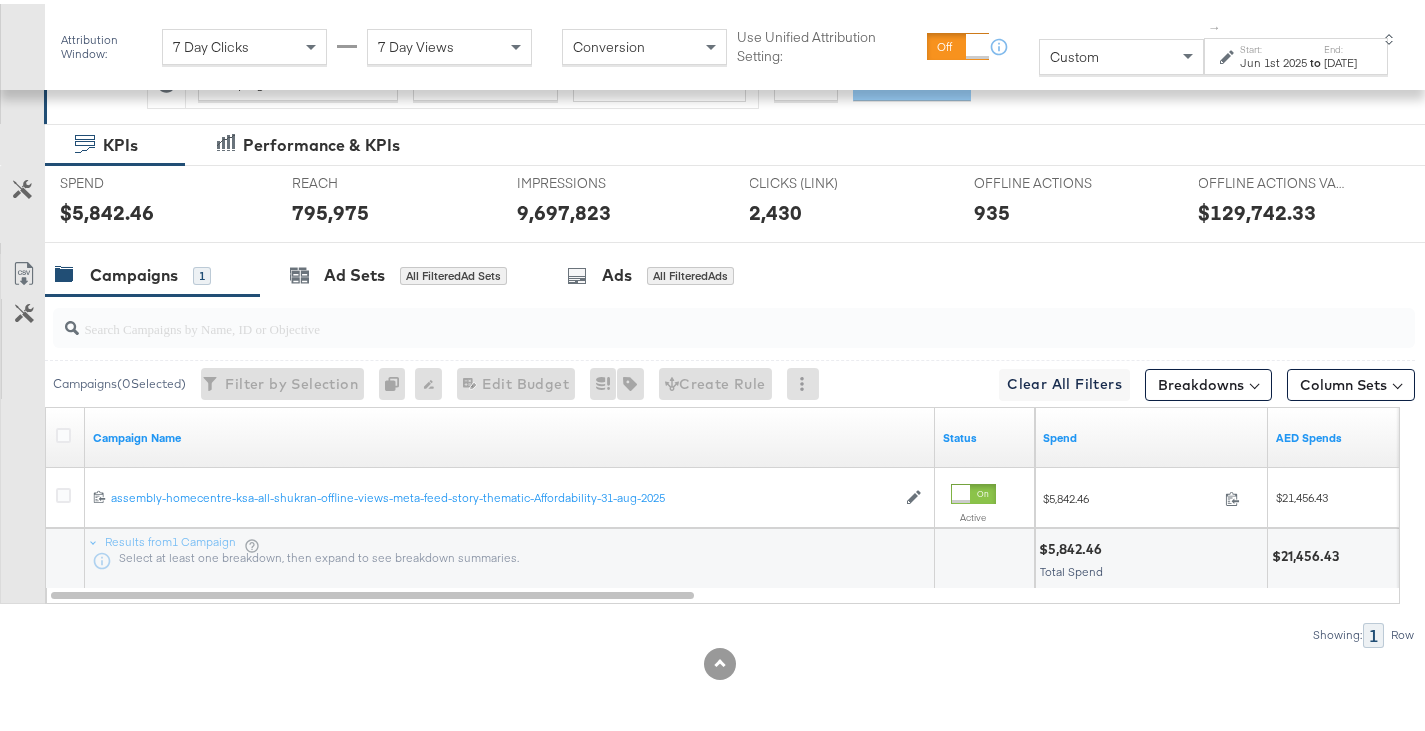 click on "$21,456.43" at bounding box center (1308, 552) 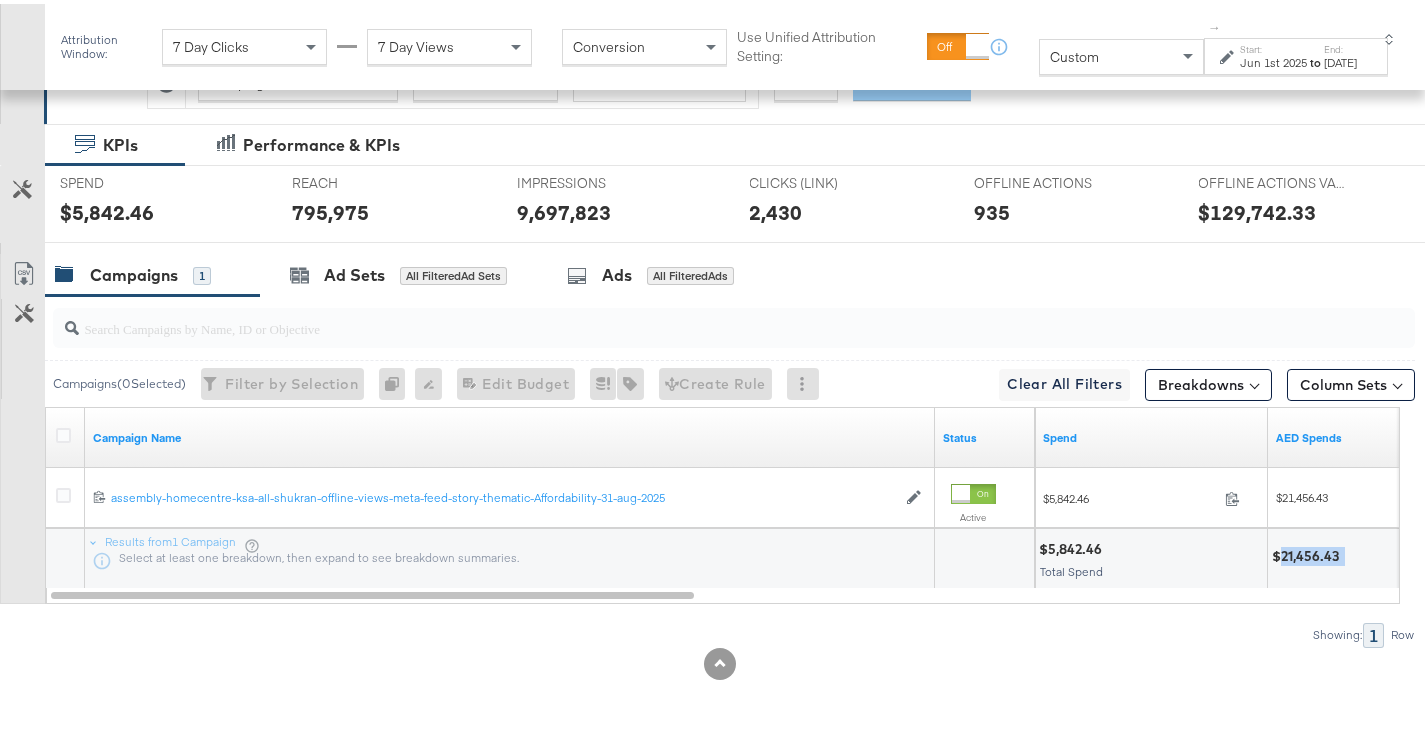 click on "$21,456.43" at bounding box center [1308, 552] 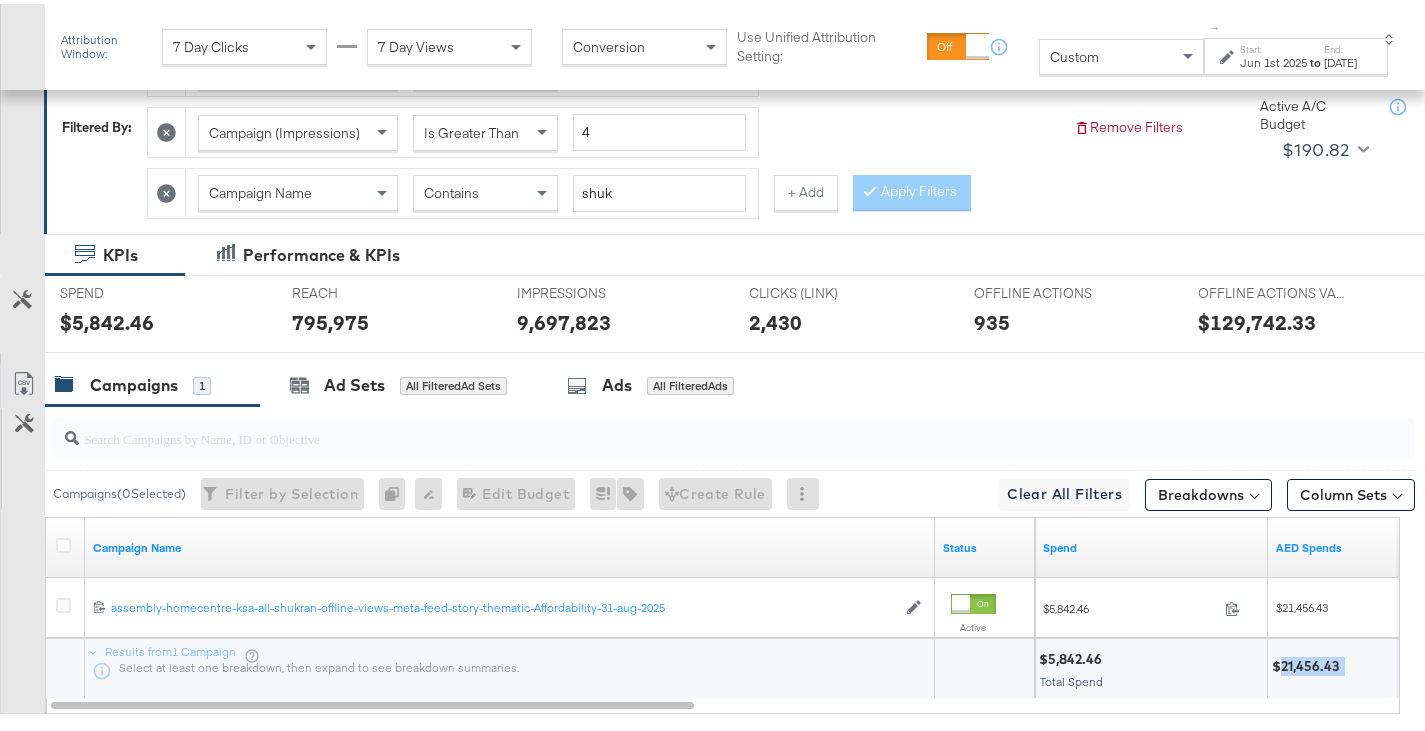 scroll, scrollTop: 337, scrollLeft: 0, axis: vertical 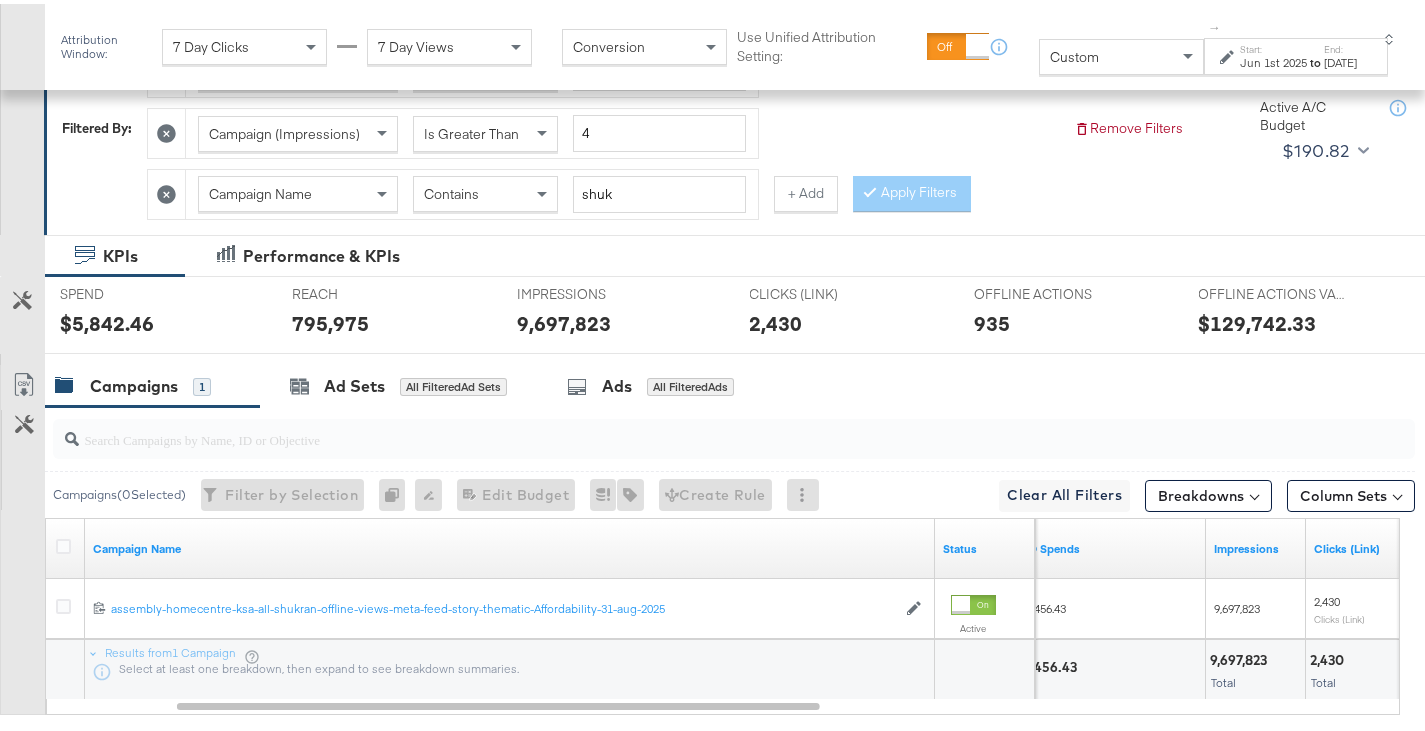click on "9,697,823" at bounding box center (1241, 656) 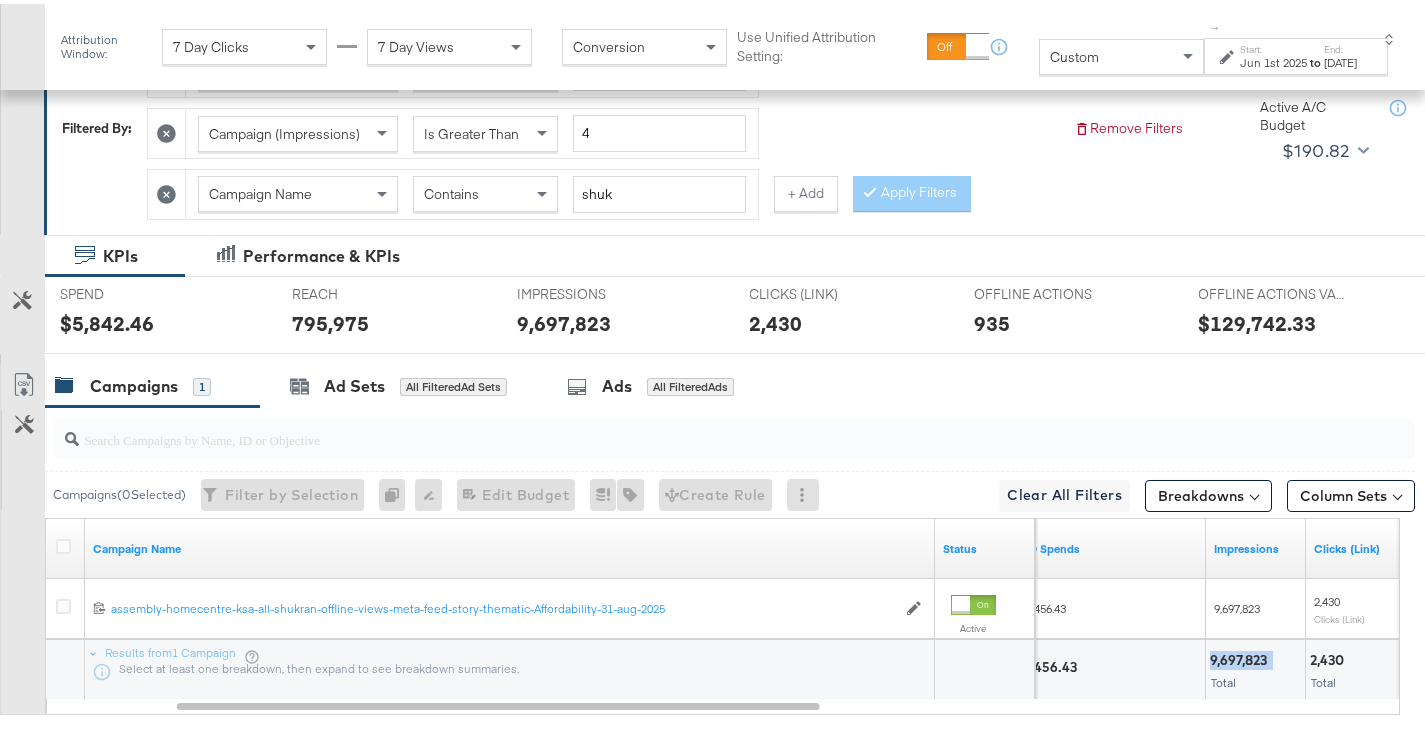 click on "9,697,823" at bounding box center [1241, 656] 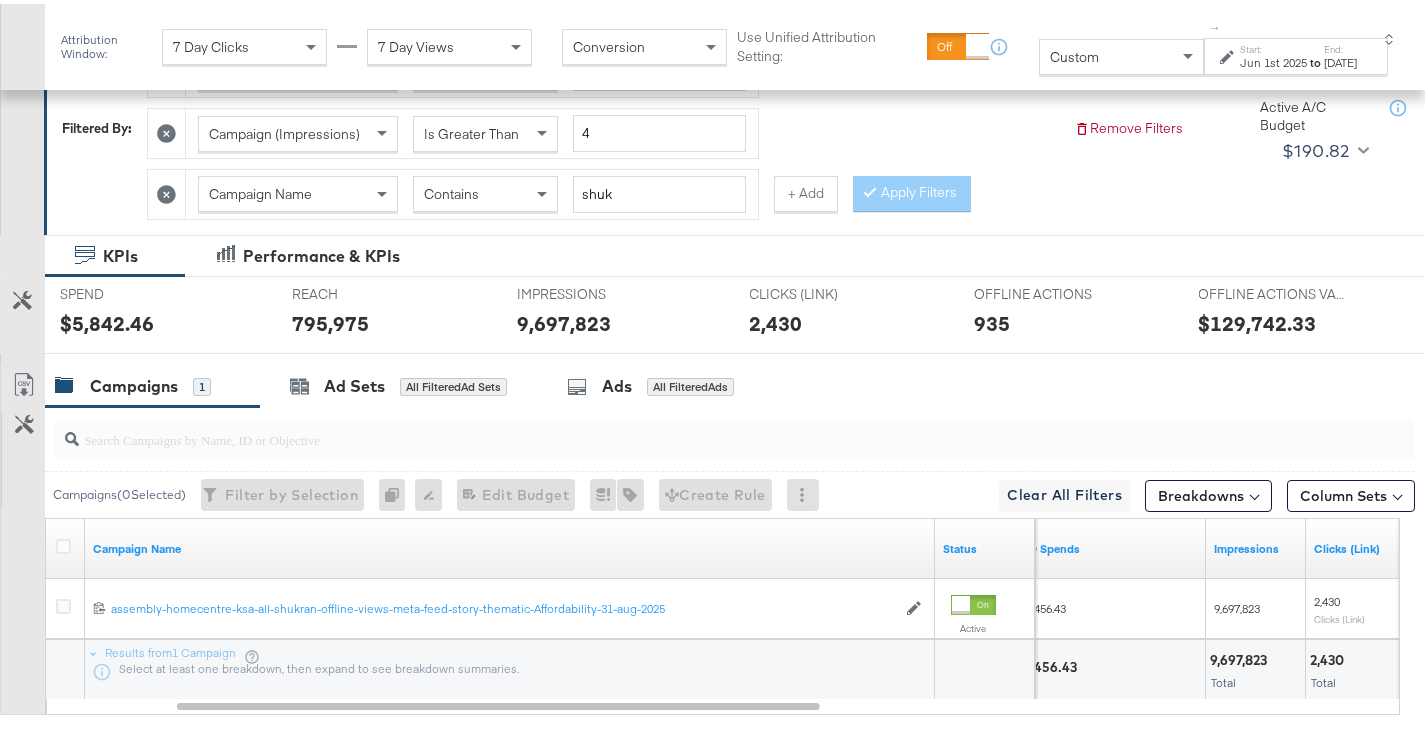 click on "2,430" at bounding box center (1330, 656) 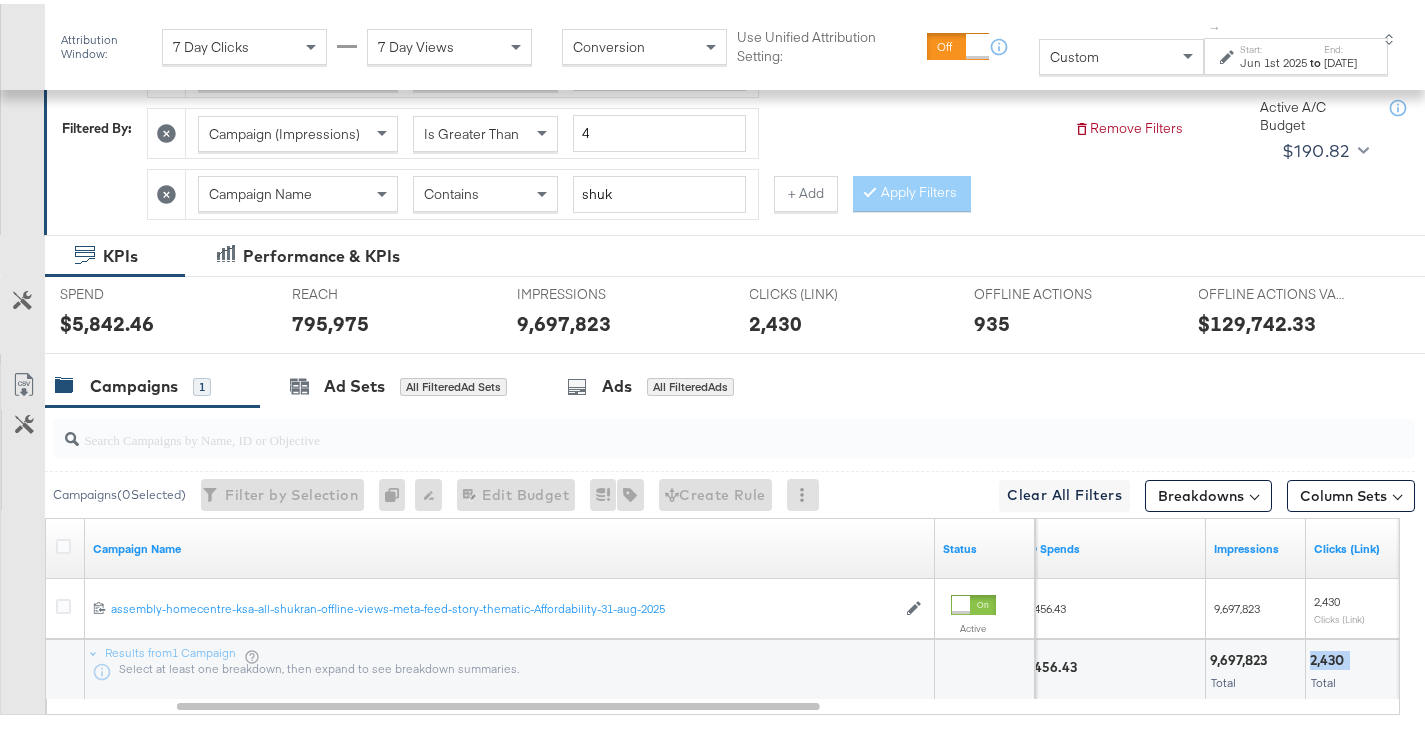 click on "2,430" at bounding box center [1330, 656] 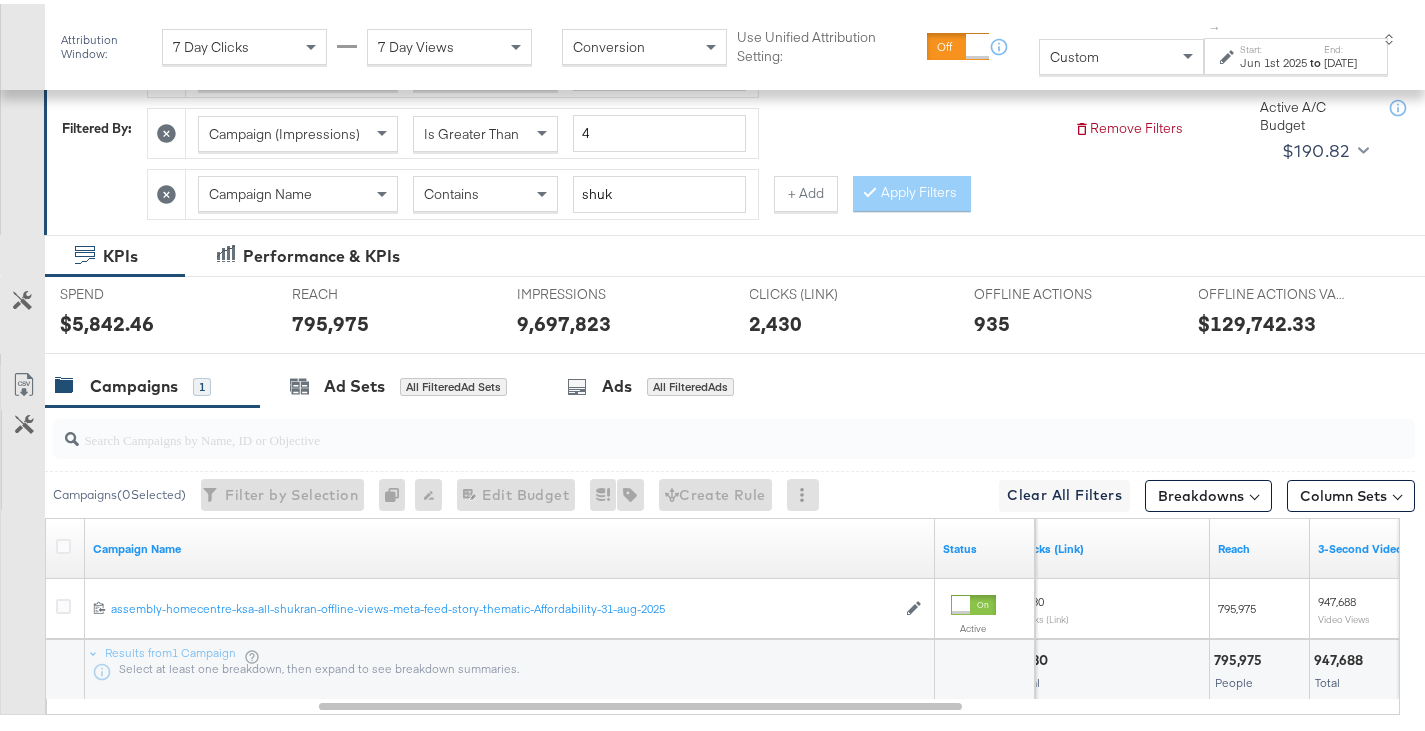 click on "795,975" at bounding box center [1241, 656] 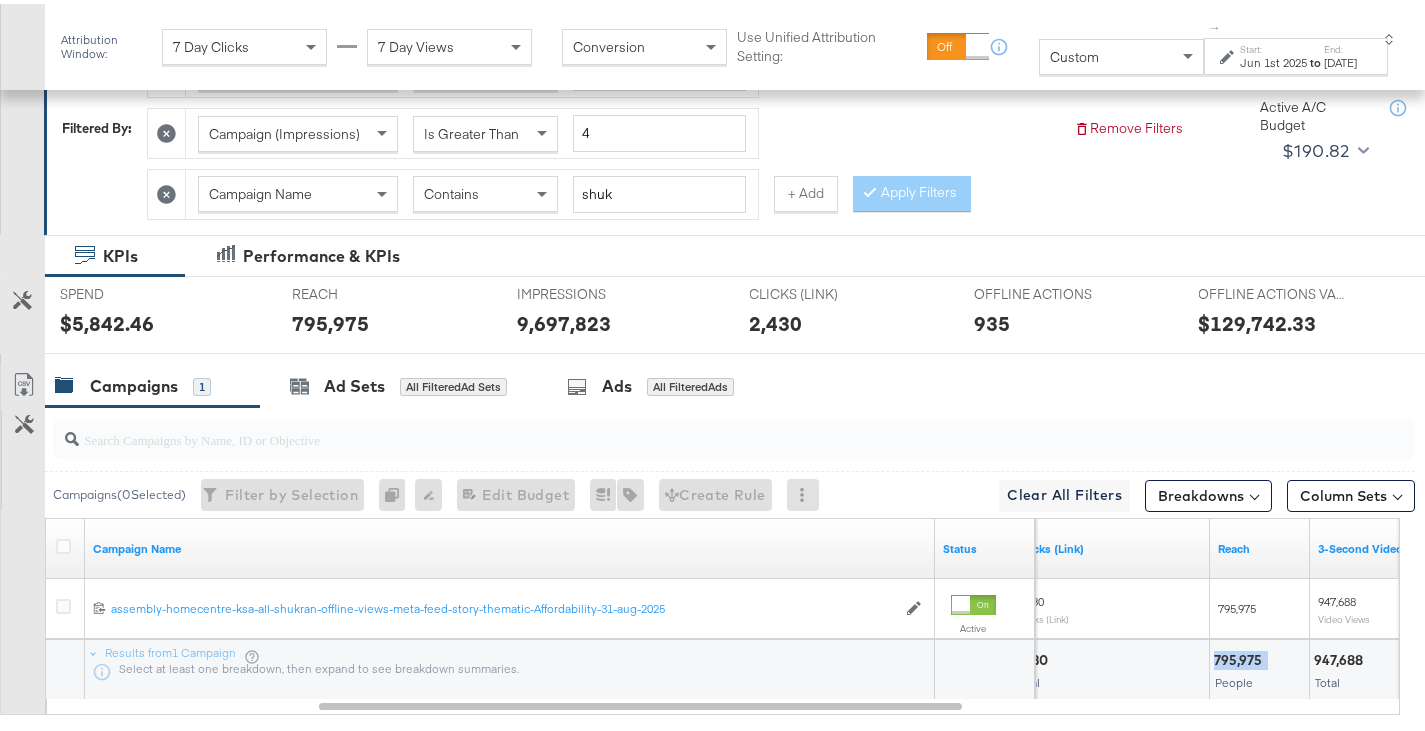 click on "795,975" at bounding box center [1241, 656] 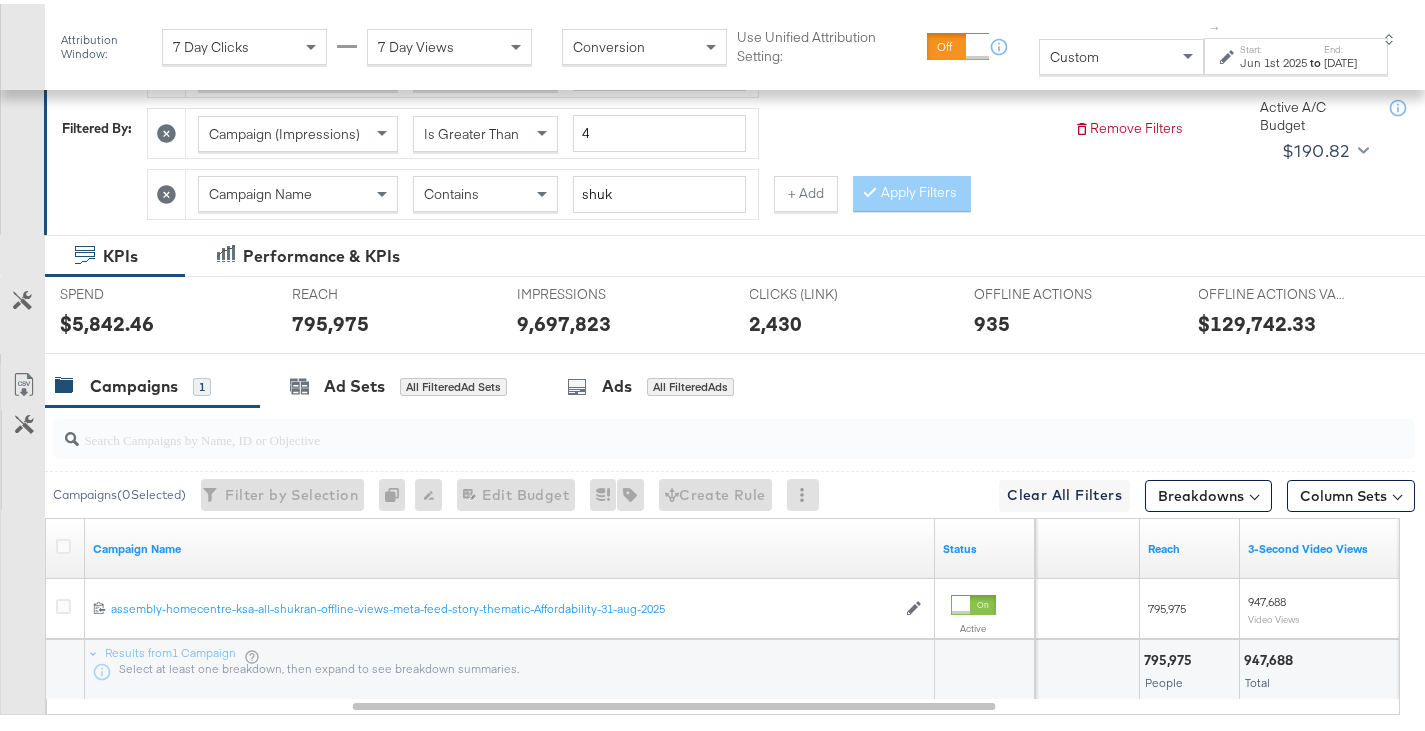 click on "947,688    Total" at bounding box center (1339, 666) 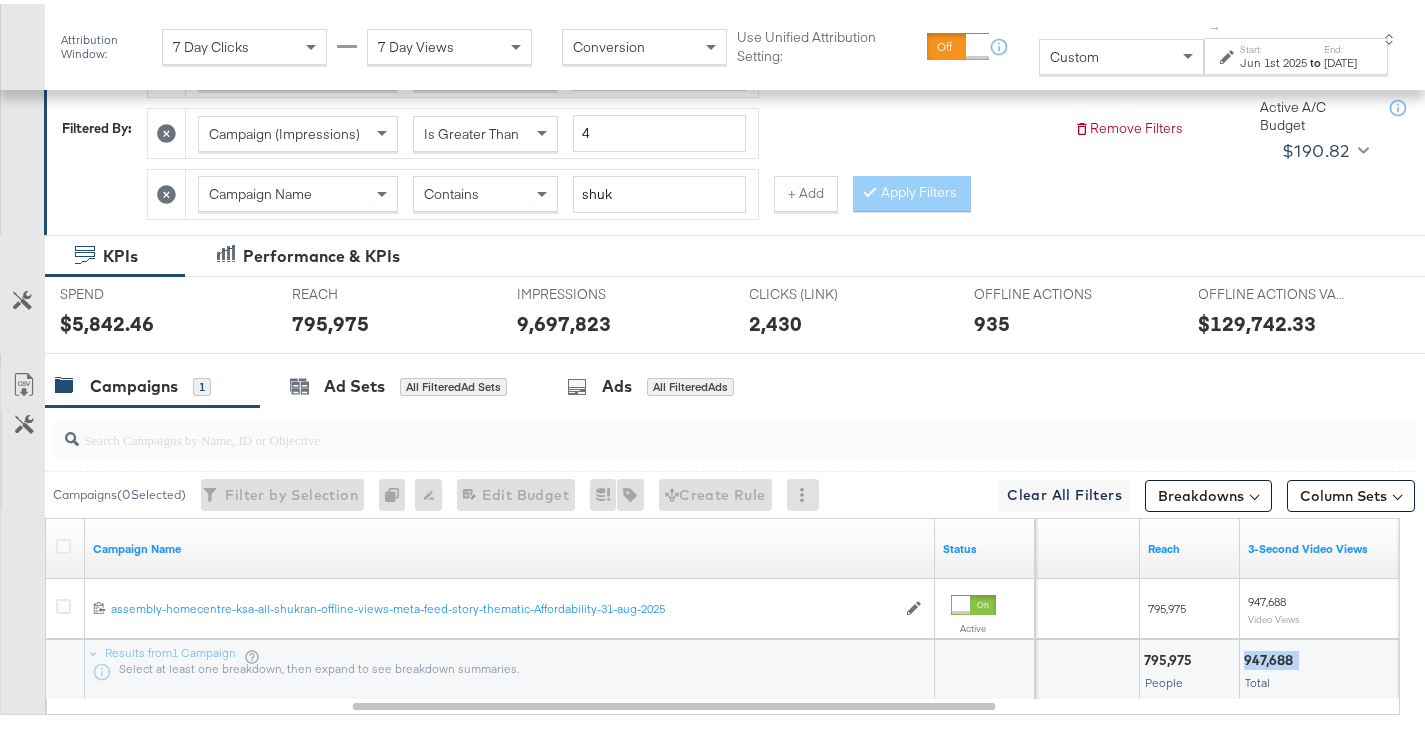 click on "947,688    Total" at bounding box center [1339, 666] 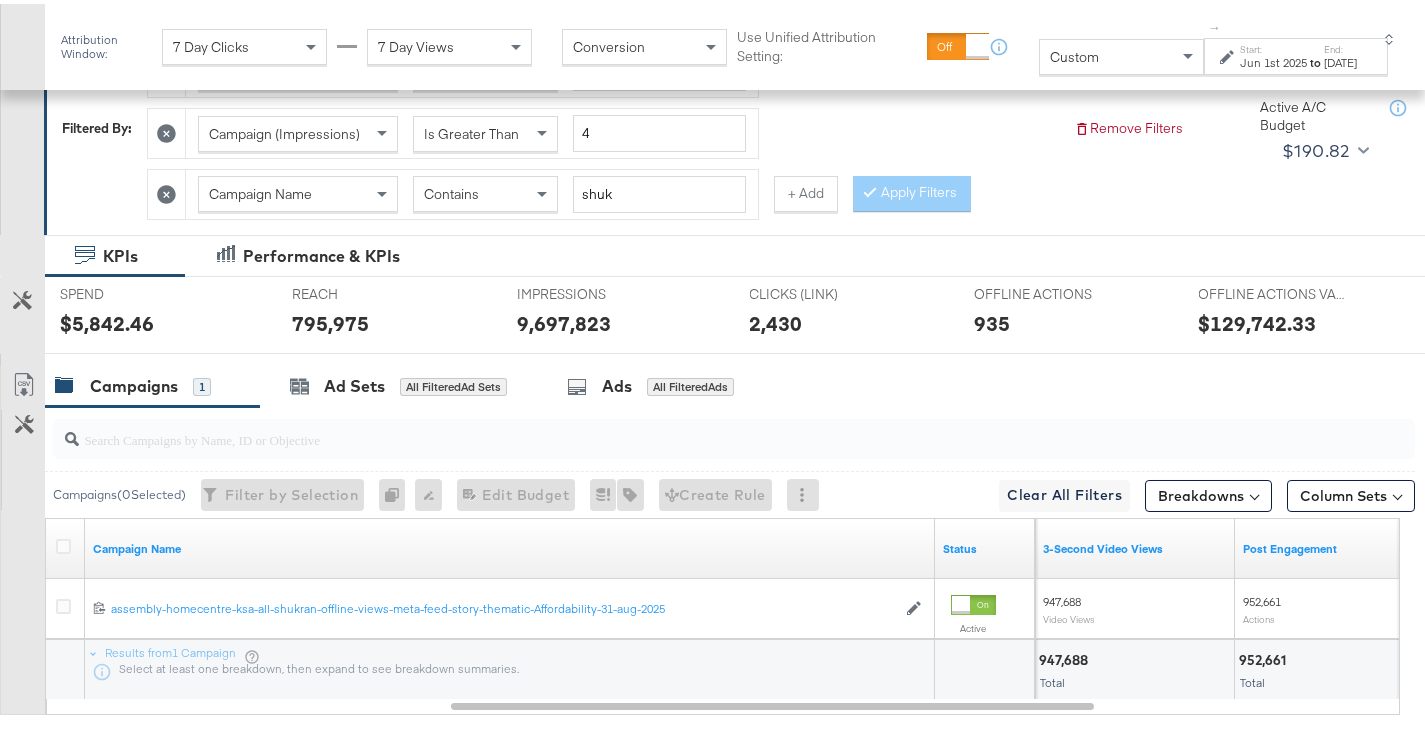 click on "952,661" at bounding box center [1265, 656] 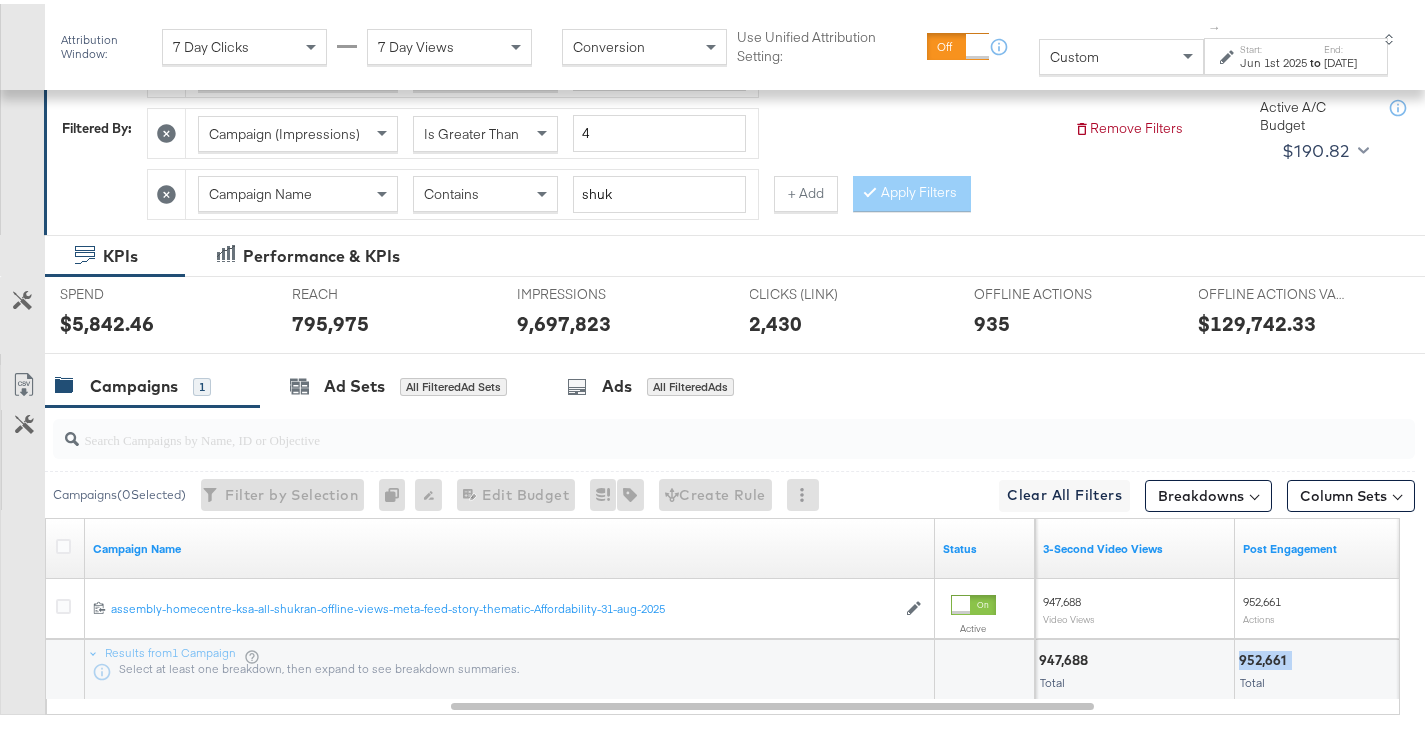 click on "952,661" at bounding box center [1265, 656] 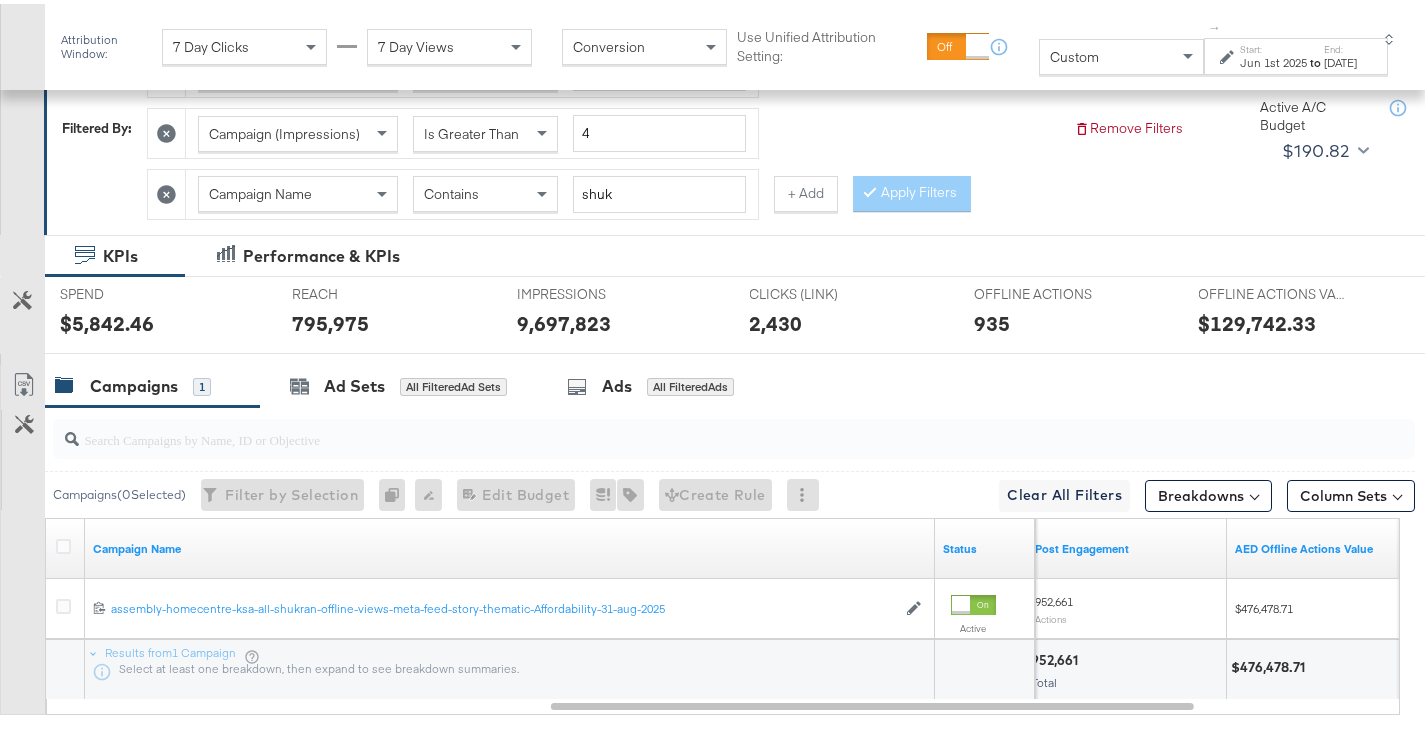 click on "$476,478.71" at bounding box center (1271, 663) 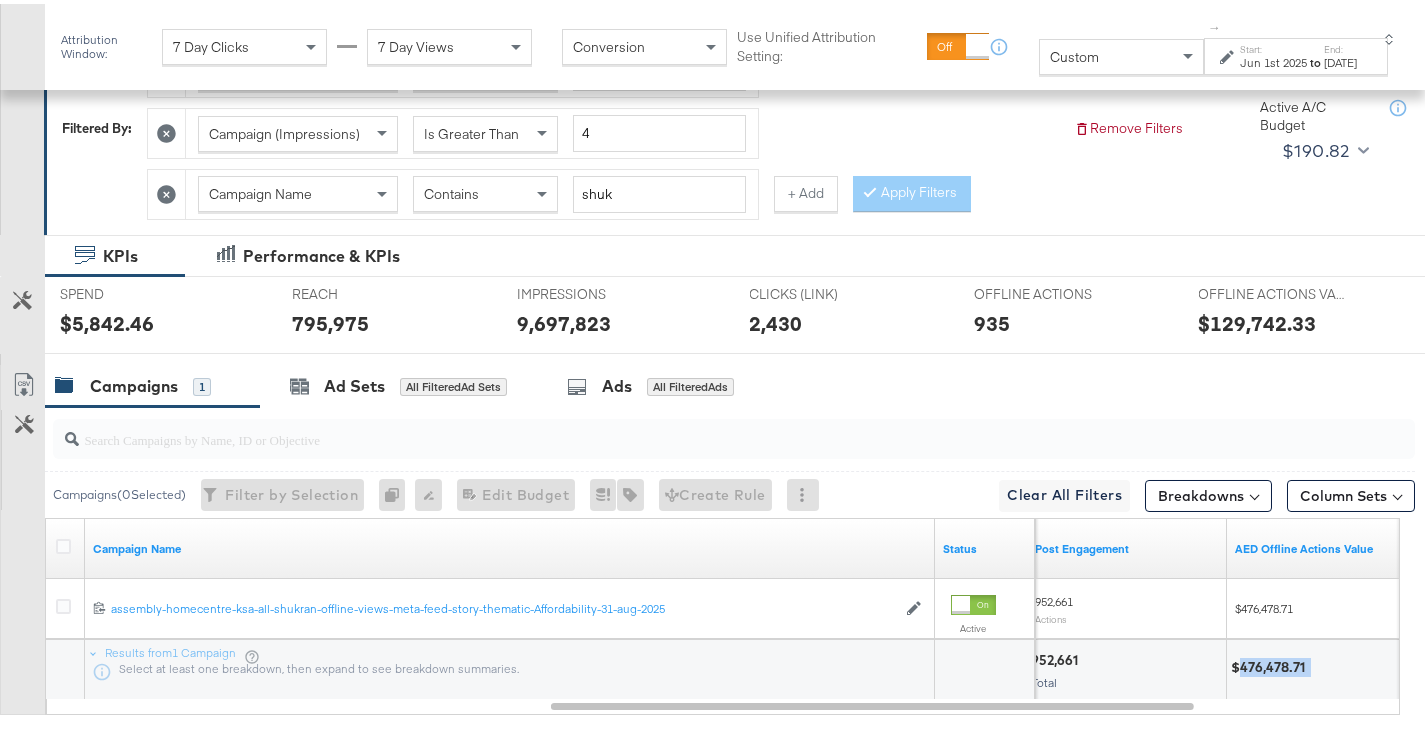 click on "$476,478.71" at bounding box center [1271, 663] 